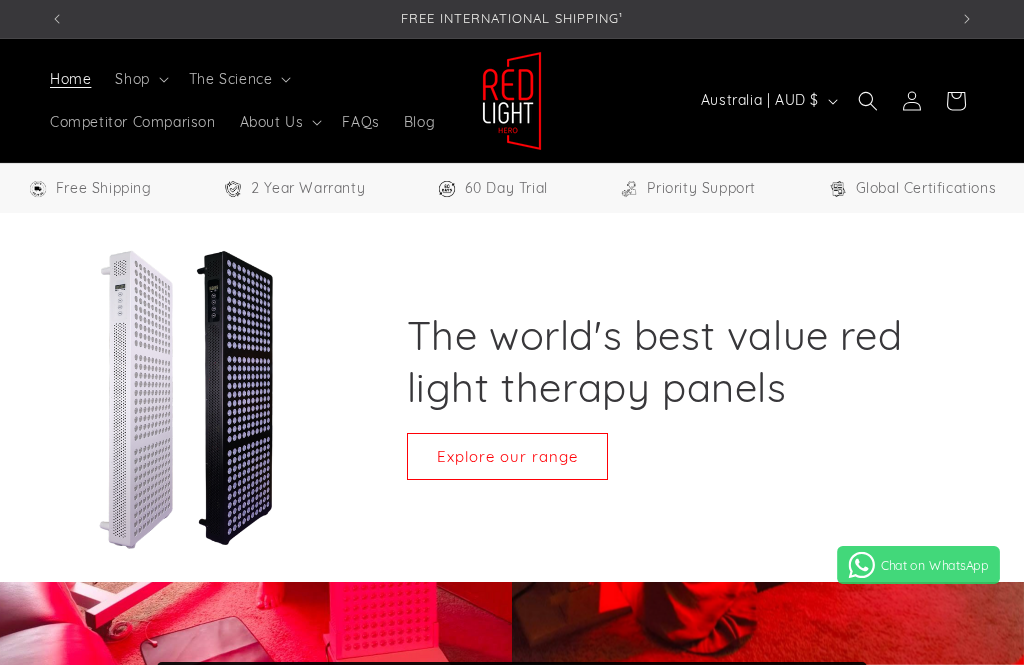 scroll, scrollTop: 502, scrollLeft: 0, axis: vertical 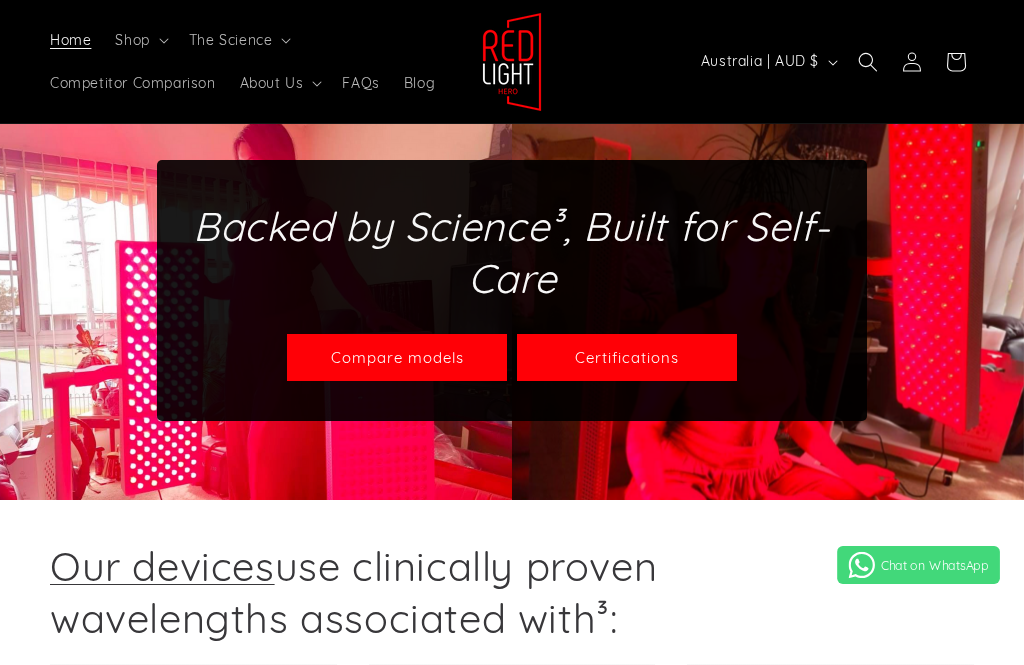 select on "**" 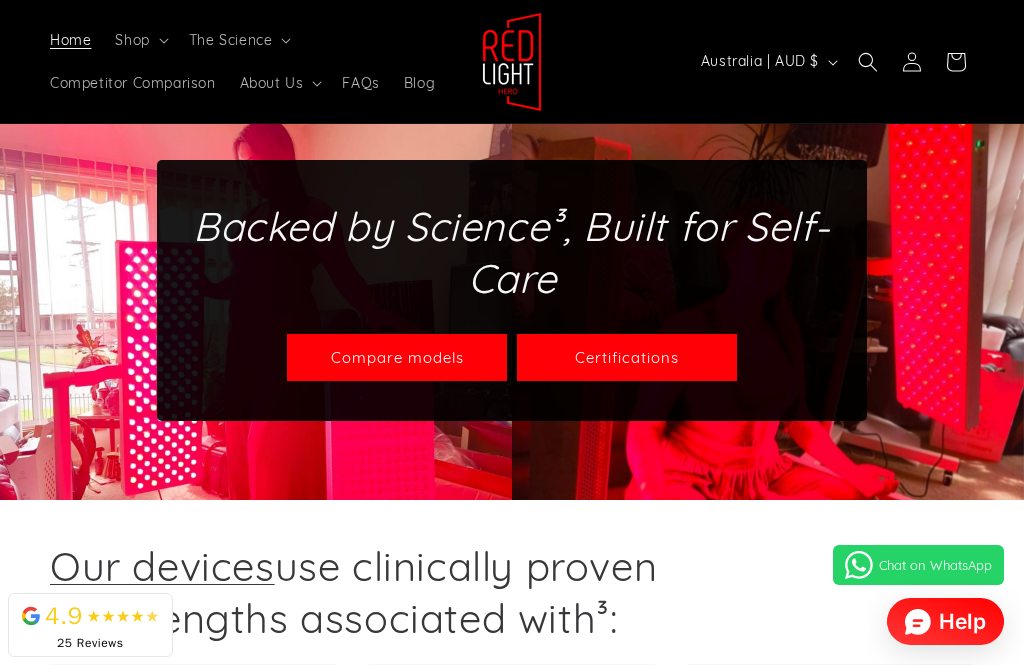 scroll, scrollTop: 873, scrollLeft: 0, axis: vertical 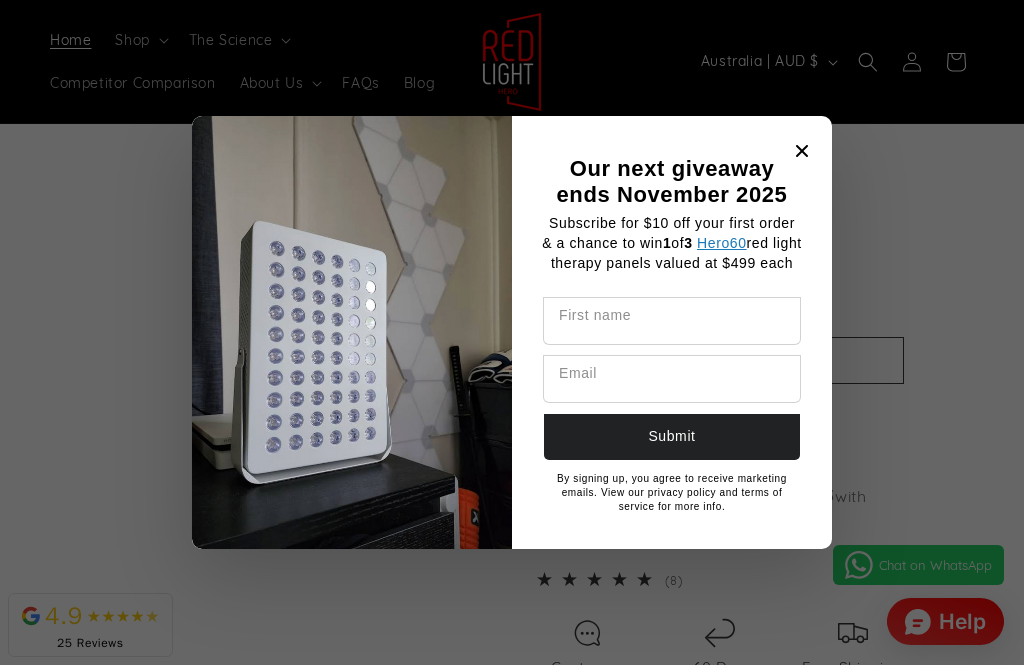 click 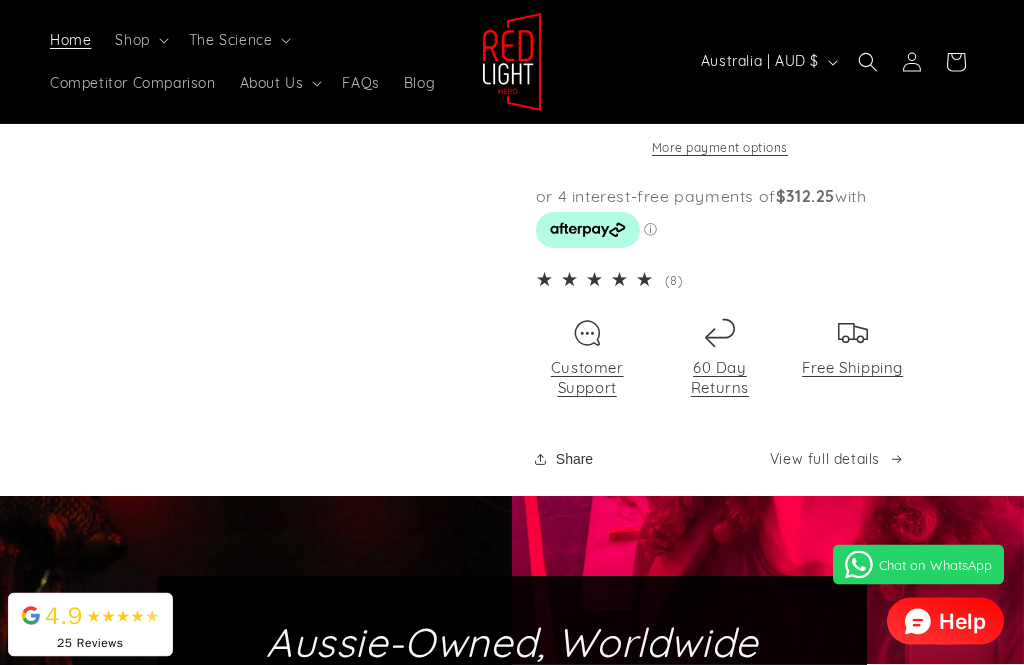 scroll, scrollTop: 4137, scrollLeft: 0, axis: vertical 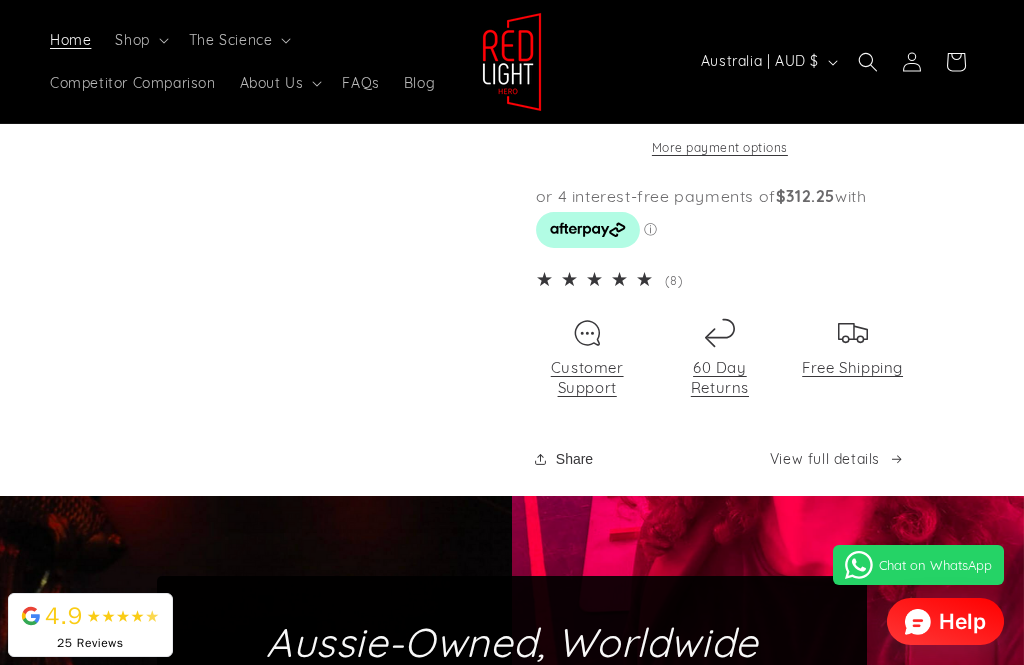 click on "View full details" at bounding box center [837, 459] 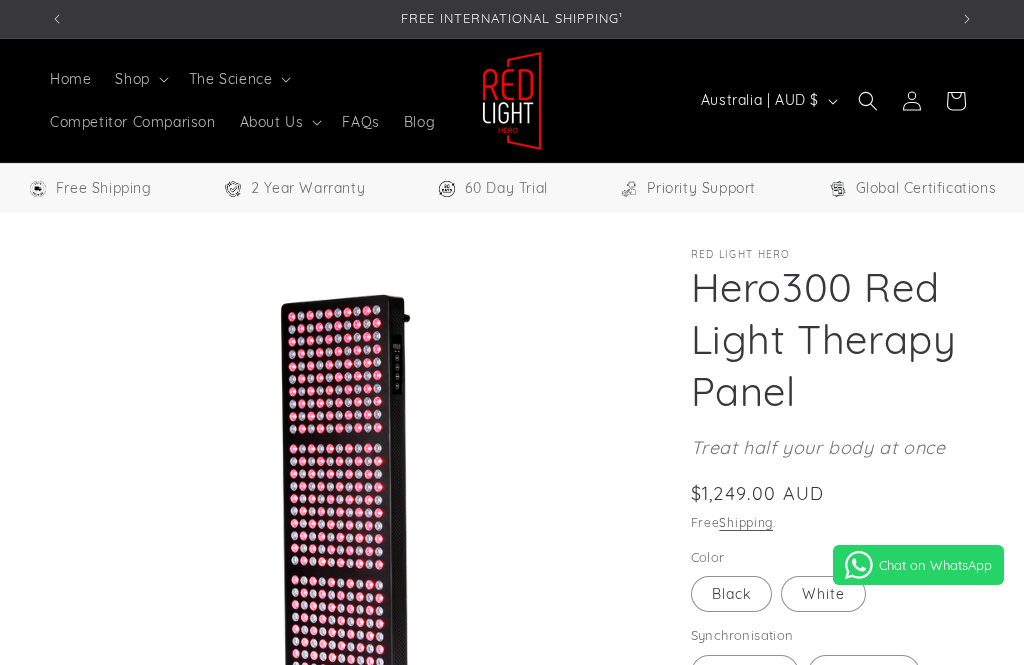 select on "**" 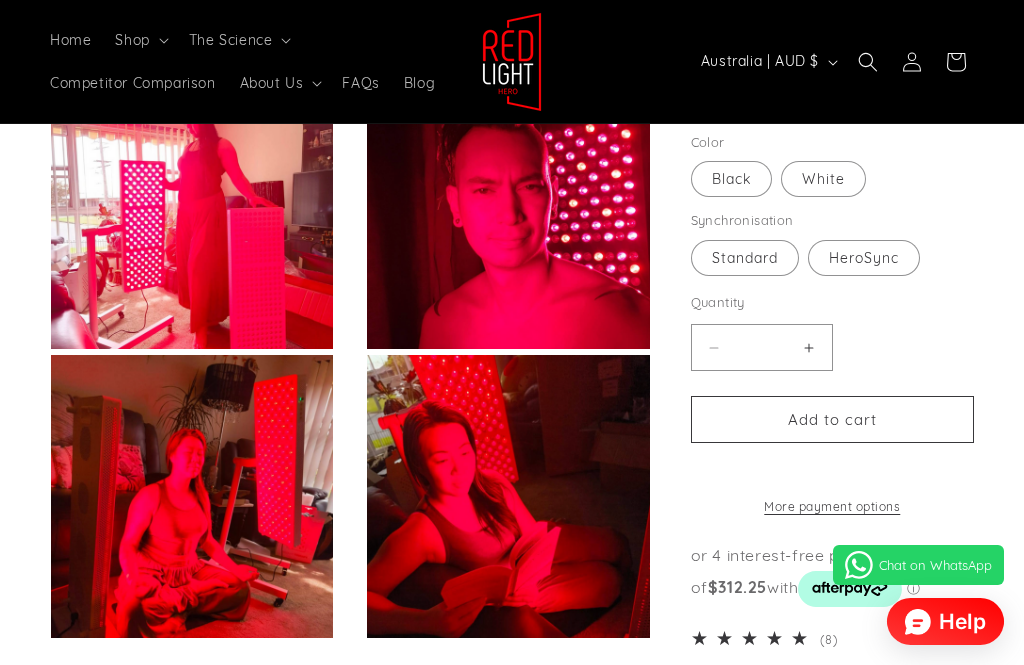 scroll, scrollTop: 782, scrollLeft: 0, axis: vertical 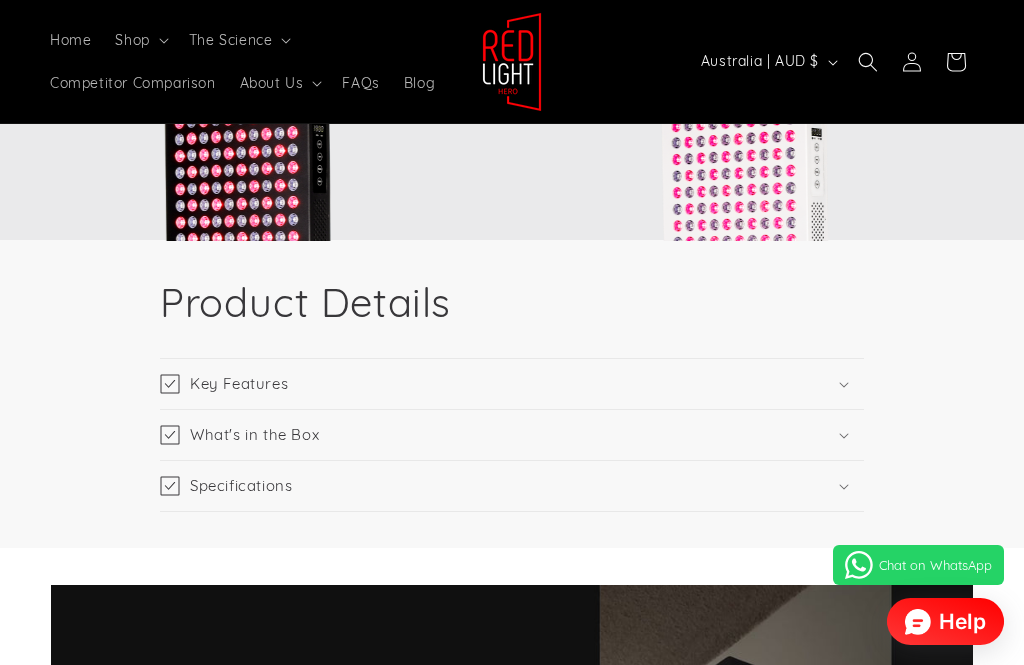 click on "Key Features" at bounding box center (512, 384) 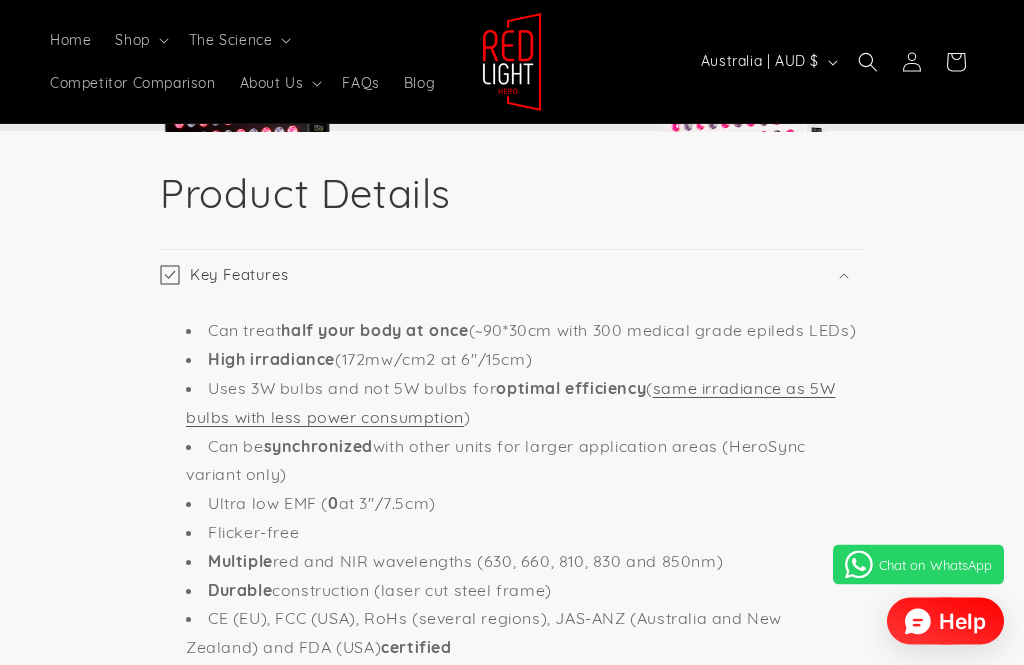 scroll, scrollTop: 2882, scrollLeft: 0, axis: vertical 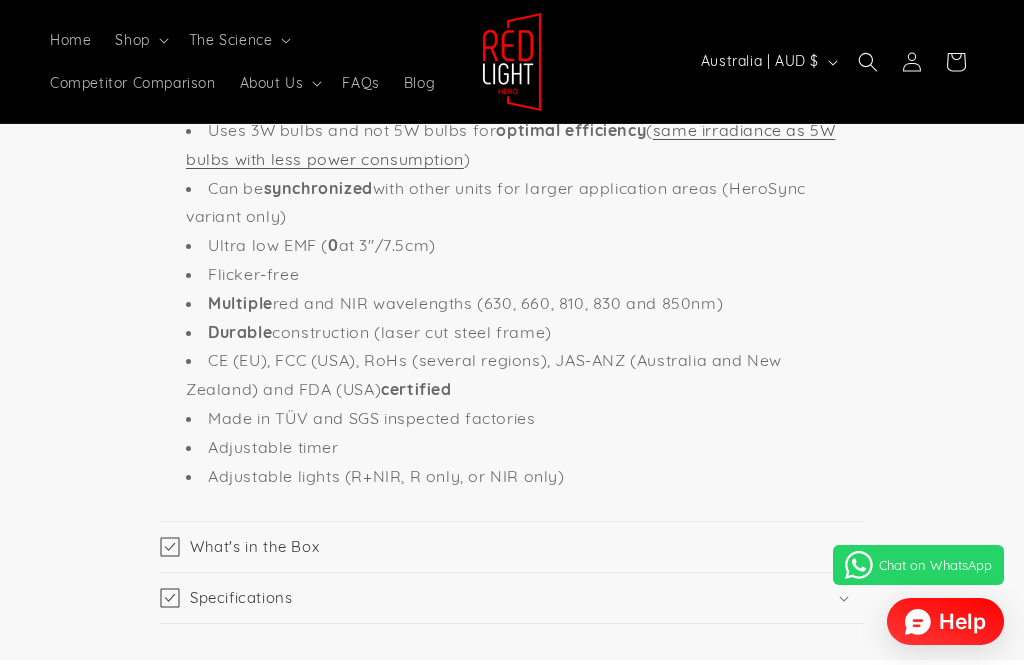 click on "Product Details
Key Features
Can treat  half your body at once  (~90*30cm with 300 medical grade epileds LEDs) High irradiance  (172mw/cm2 at 6"/15cm) Uses 3W bulbs and not 5W bulbs for  optimal efficiency  ( same irradiance as 5W bulbs with less power consumption ) Can be  synchronized  with other units for larger application areas (HeroSync variant only) Ultra low EMF ( 0  at 3"/7.5cm) Flicker-free Multiple  red and NIR wavelengths (630, 660, 810, 830 and 850nm) Durable  construction (laser cut steel frame) CE (EU), FCC (USA), RoHs (several regions), JAS-ANZ (Australia and New Zealand) and FDA (USA)  certified Made in TÜV and SGS inspected factories Adjustable timer
Manual" at bounding box center (512, 266) 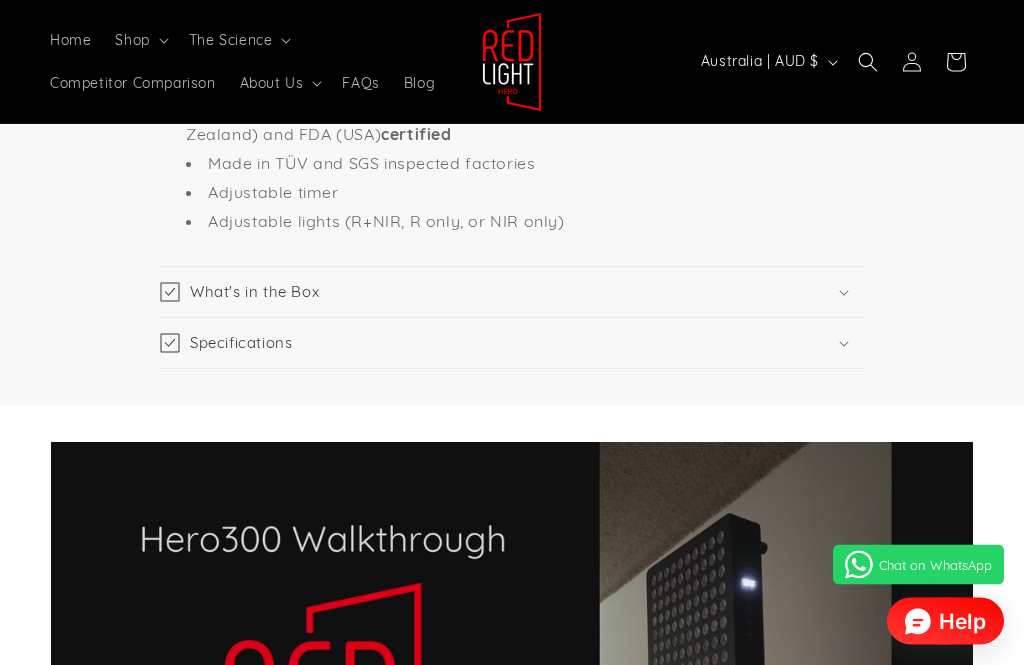 scroll, scrollTop: 3395, scrollLeft: 0, axis: vertical 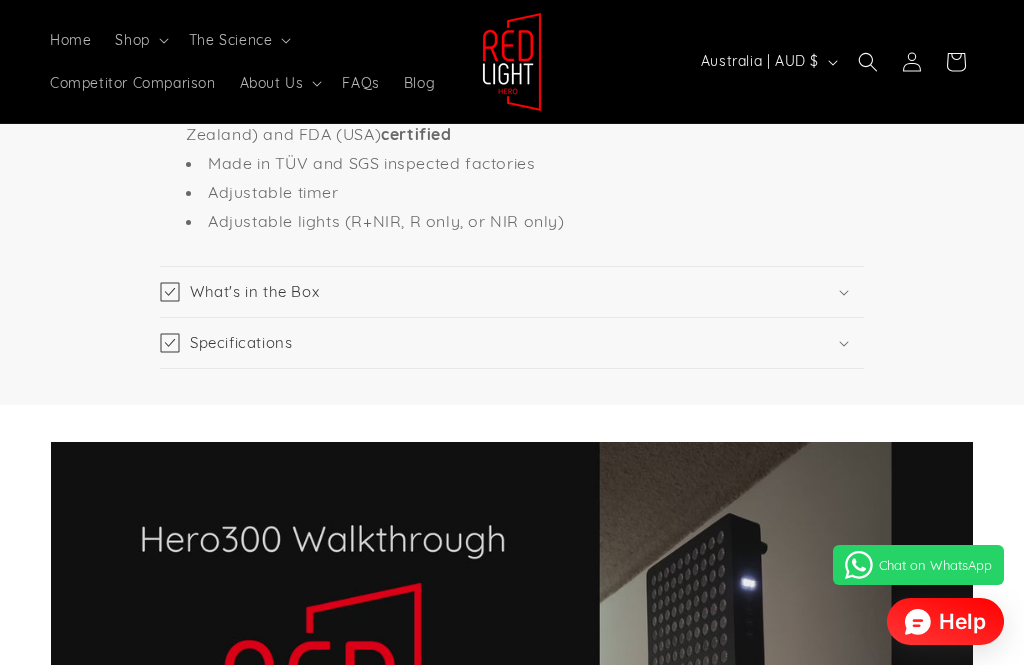 click on "Specifications" at bounding box center (512, 343) 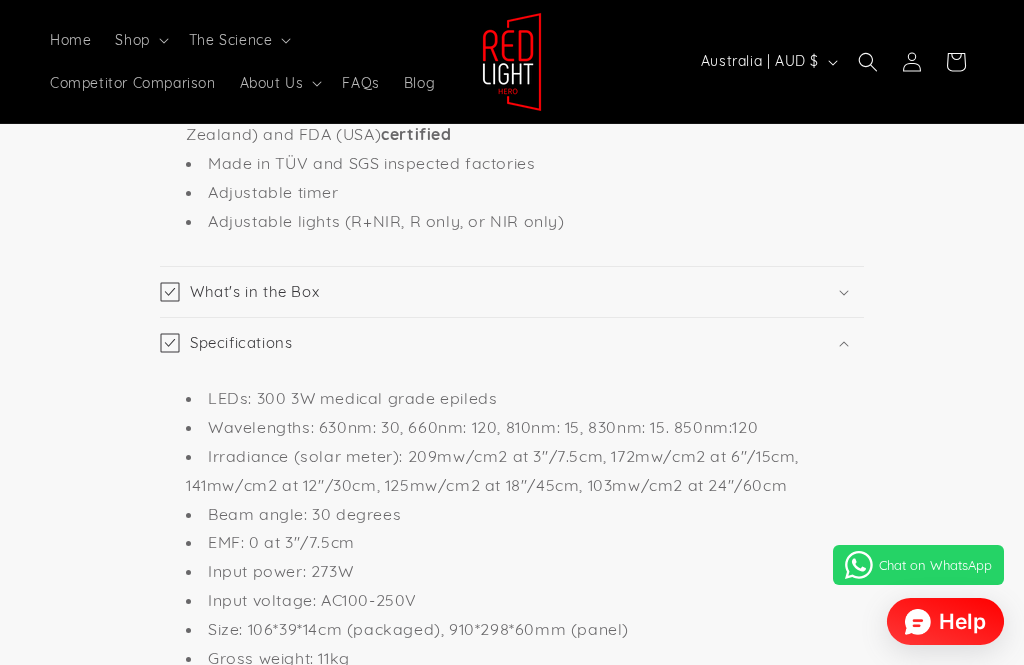 scroll, scrollTop: 0, scrollLeft: 898, axis: horizontal 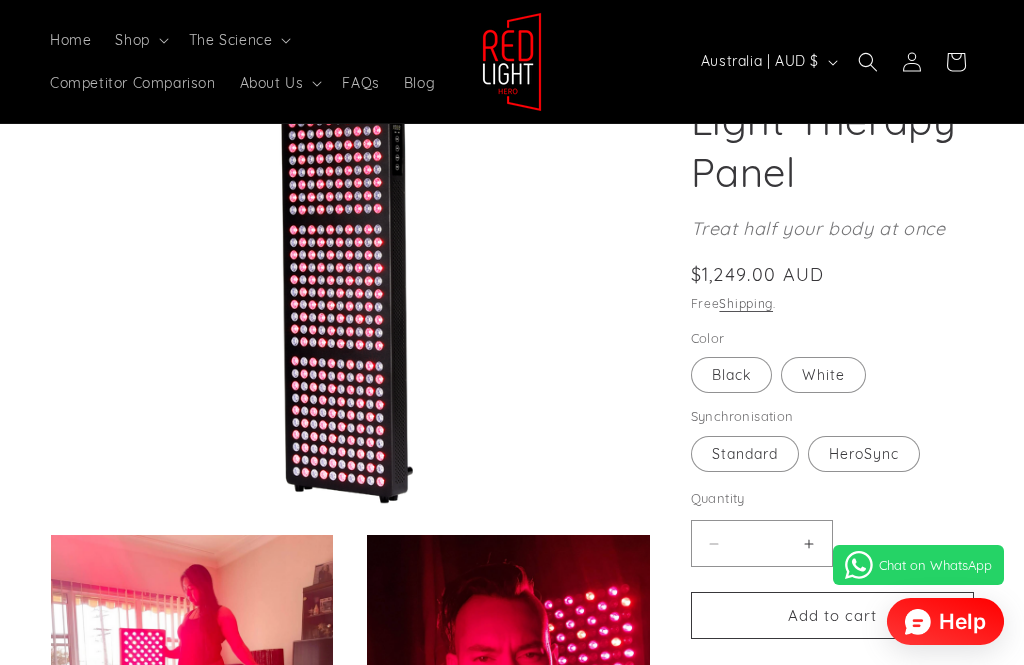 click on "White Variant sold out or unavailable" at bounding box center [823, 375] 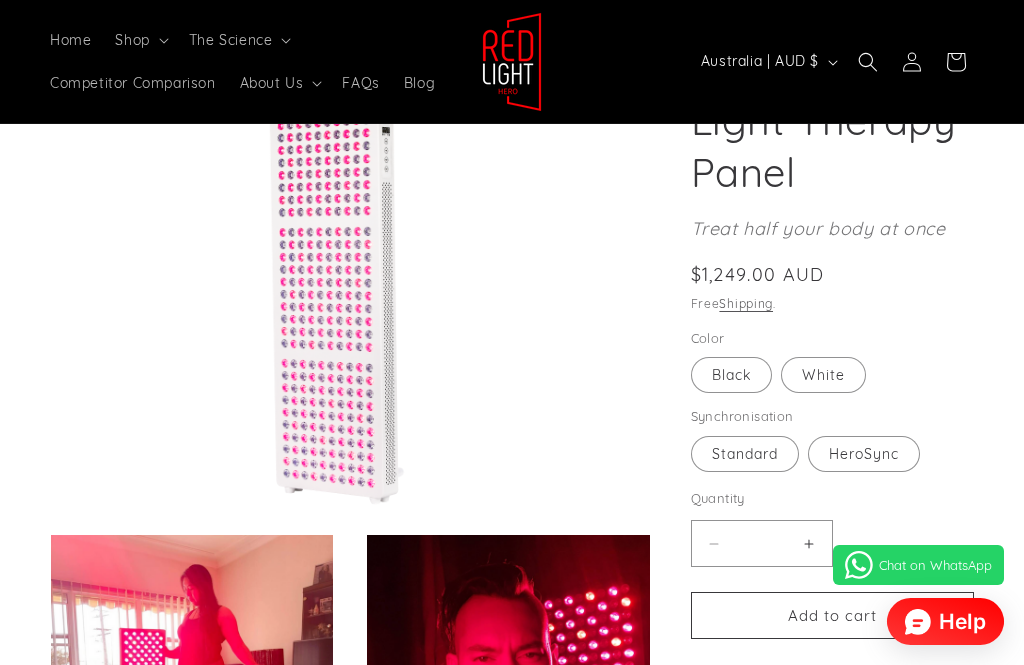 click on "Black Variant sold out or unavailable" at bounding box center [731, 375] 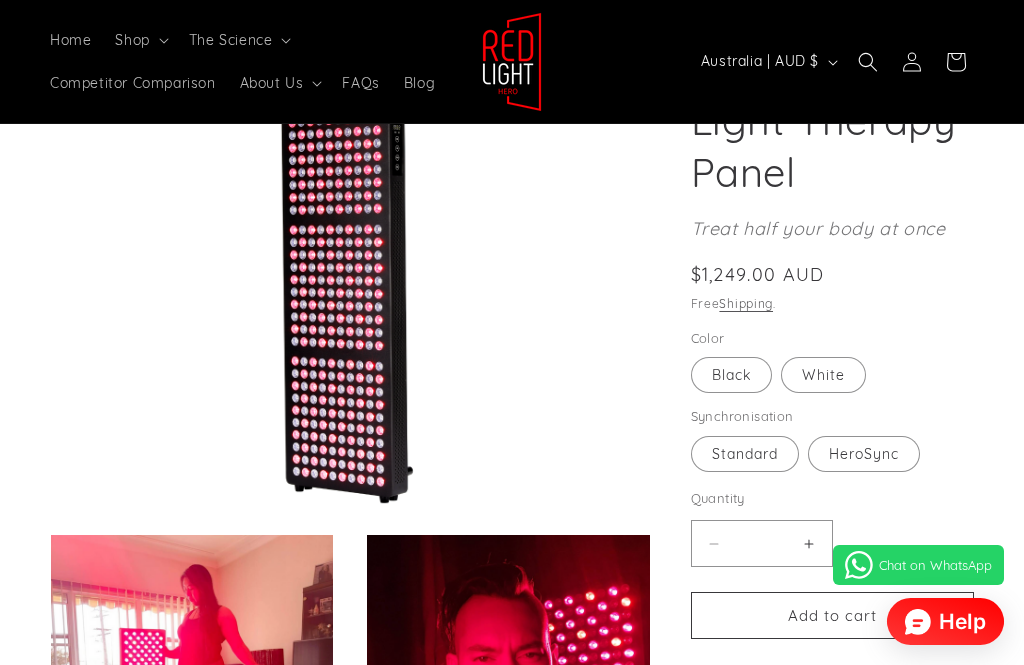 scroll, scrollTop: 0, scrollLeft: 0, axis: both 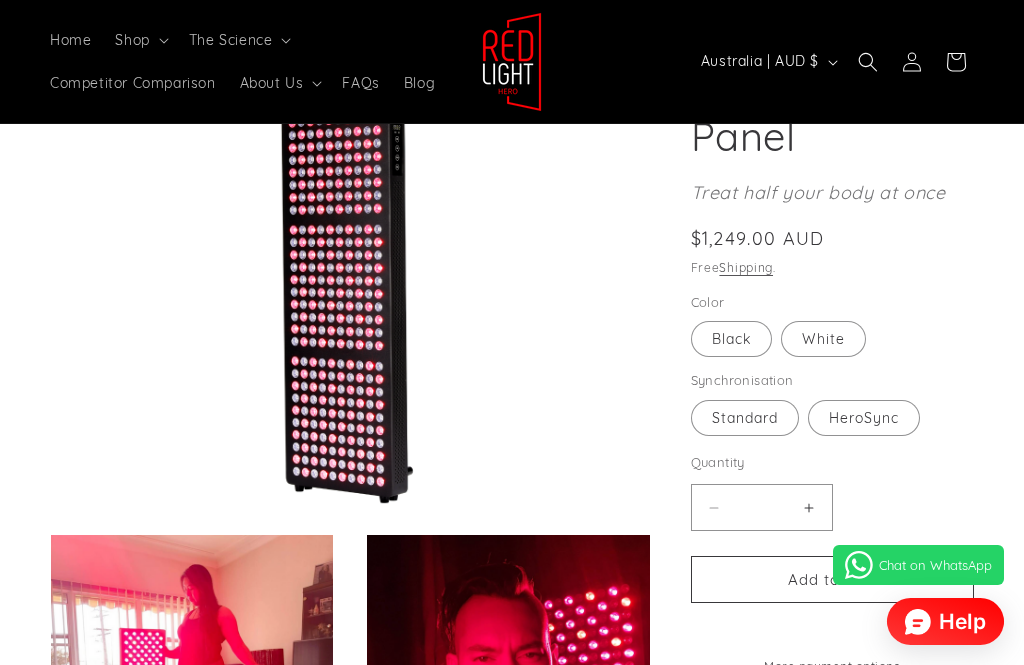 click on "HeroSync Variant sold out or unavailable" at bounding box center (864, 418) 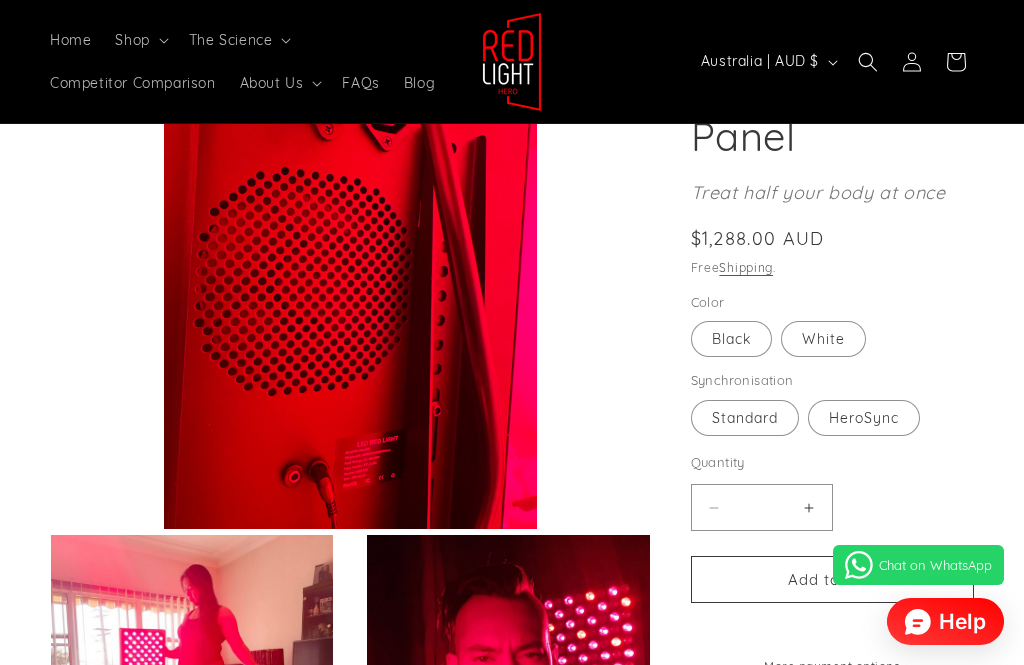 scroll, scrollTop: 270, scrollLeft: 0, axis: vertical 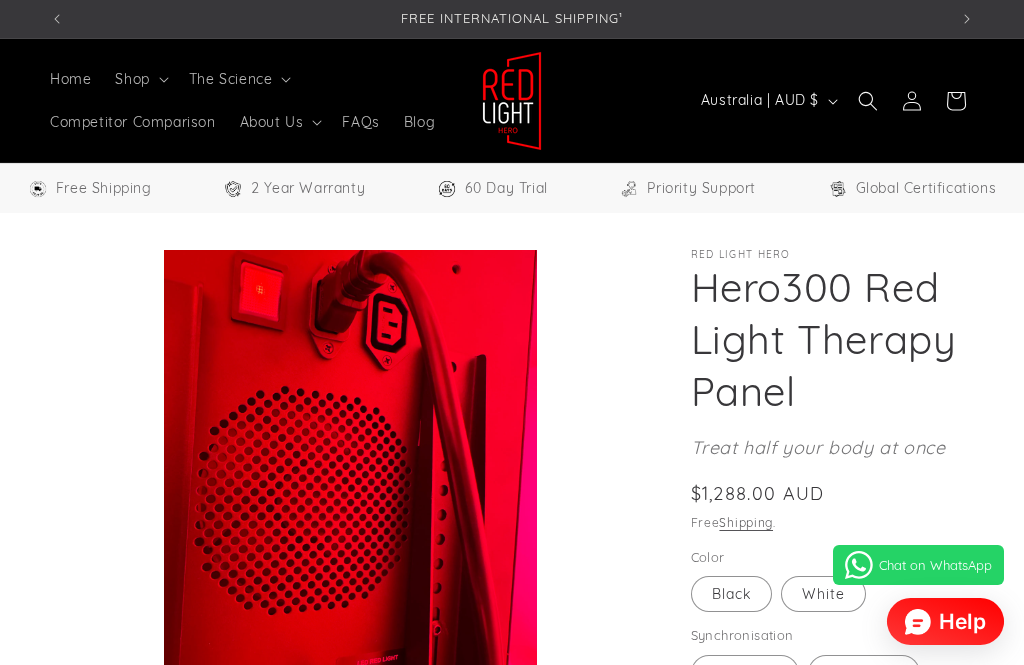 click on "FAQs" at bounding box center (360, 122) 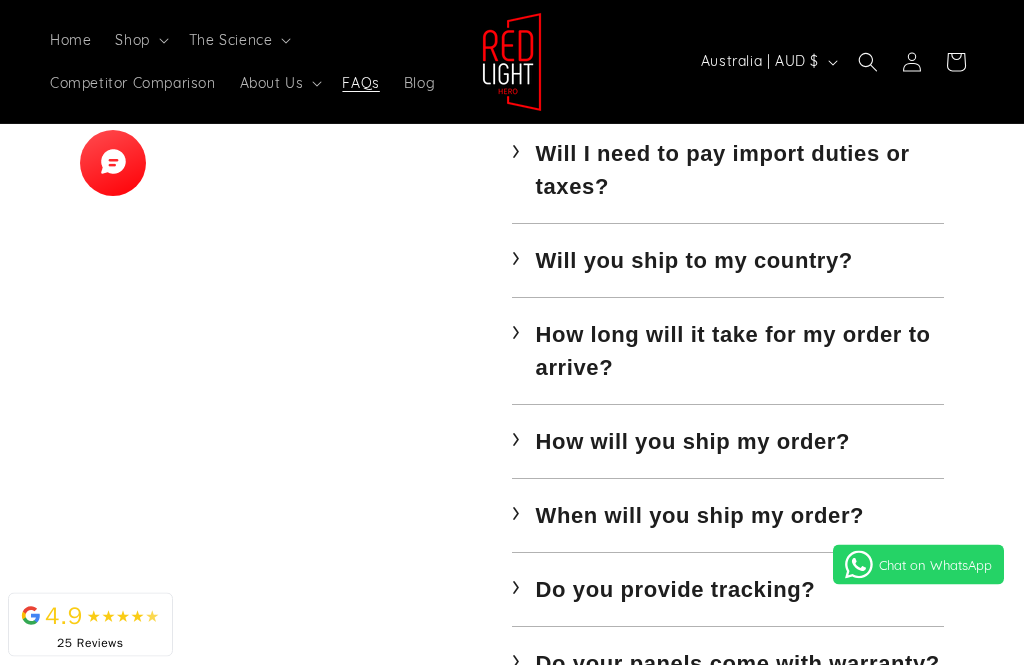 select on "**" 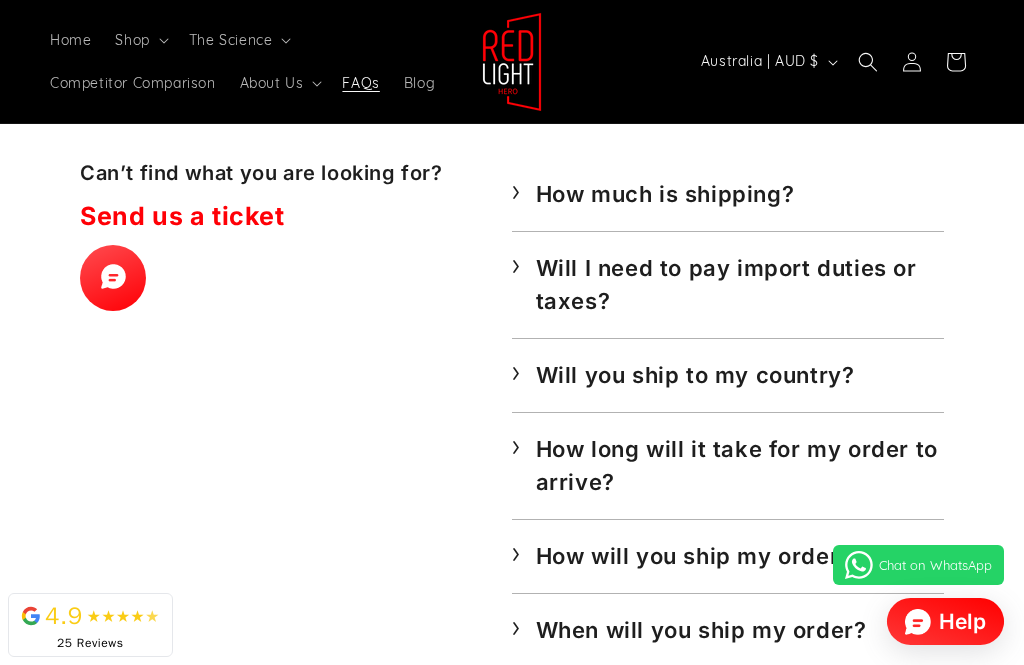 scroll, scrollTop: 274, scrollLeft: 0, axis: vertical 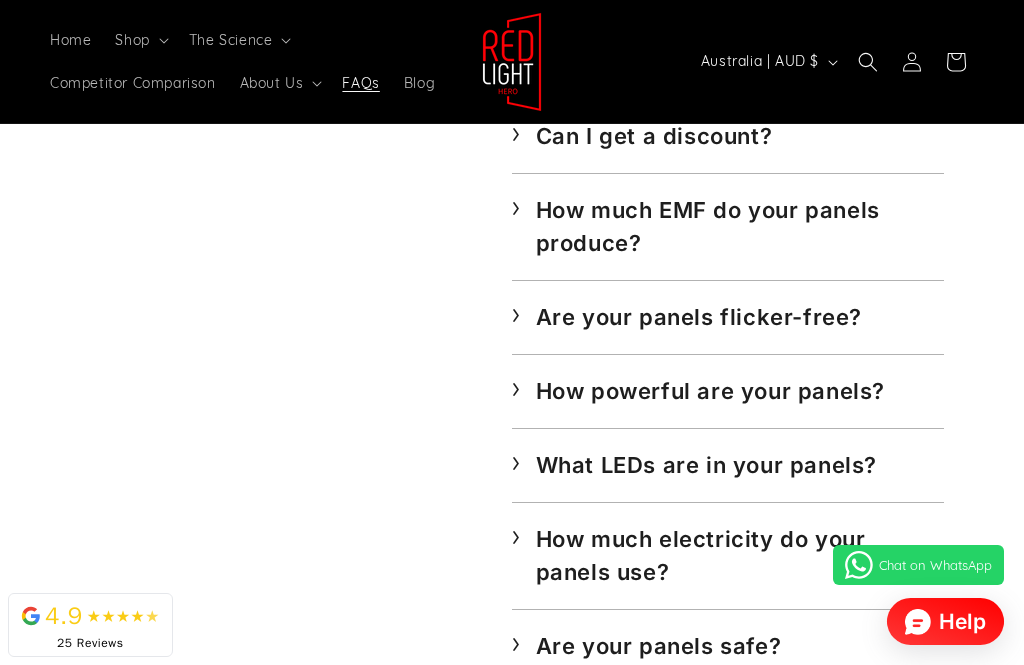 click on "How much EMF do your panels produce?" at bounding box center (732, 227) 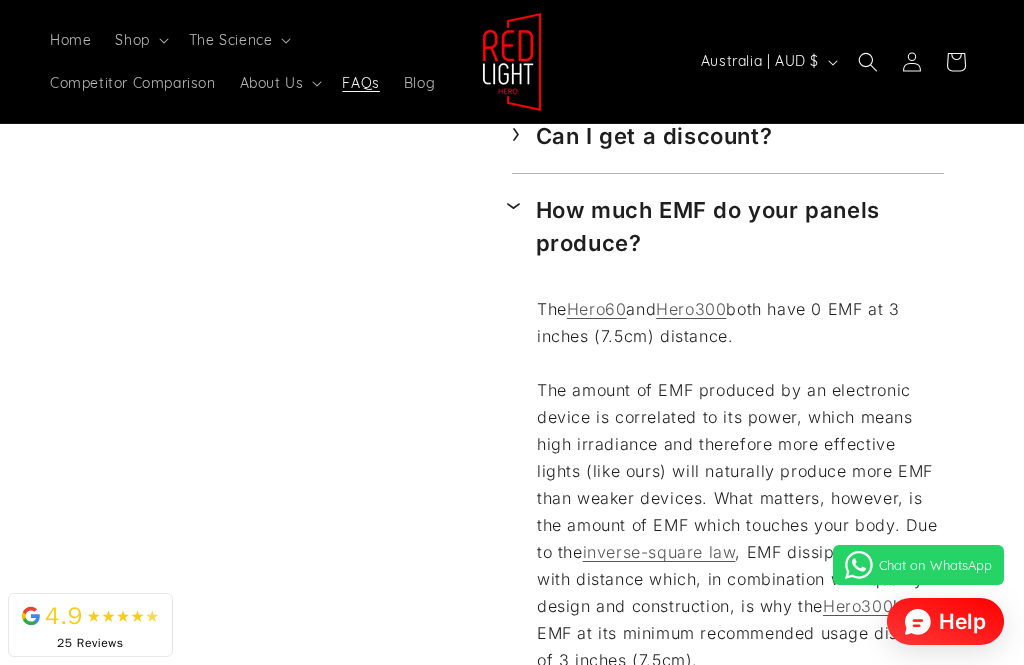 scroll, scrollTop: 0, scrollLeft: 898, axis: horizontal 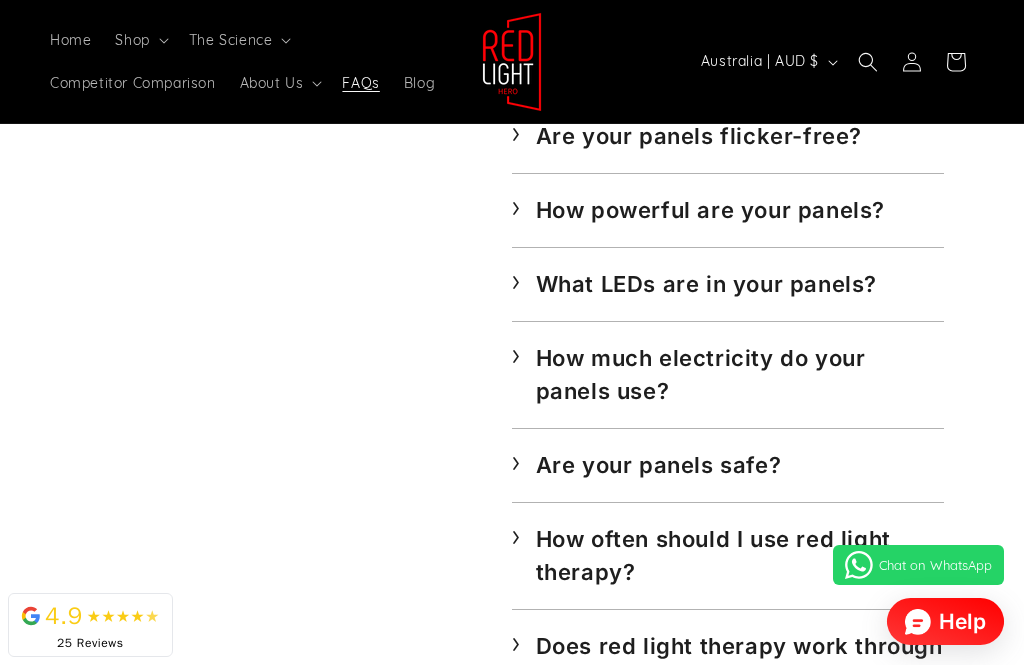 click on "How powerful are your panels?" at bounding box center (703, 210) 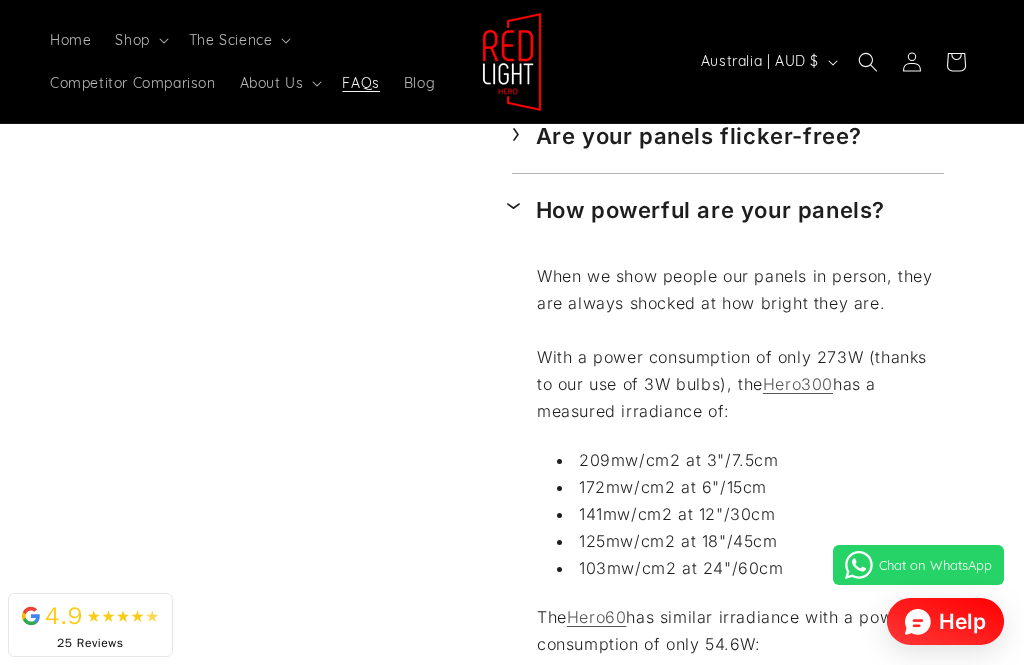 scroll, scrollTop: 0, scrollLeft: 898, axis: horizontal 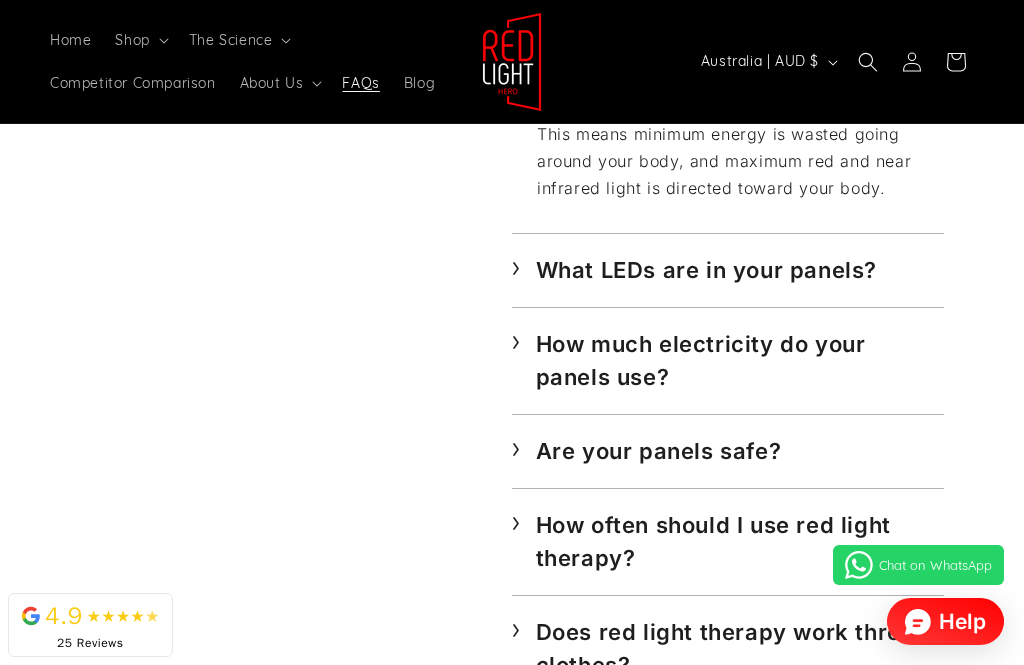 click on "› What LEDs are in your panels?" at bounding box center (728, 270) 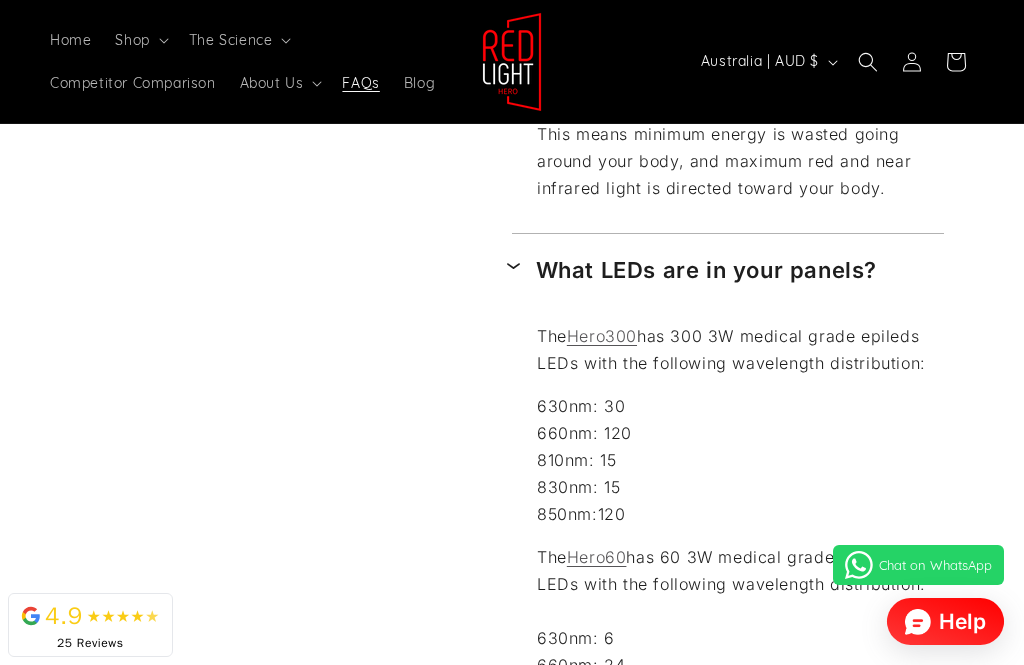 scroll, scrollTop: 0, scrollLeft: 898, axis: horizontal 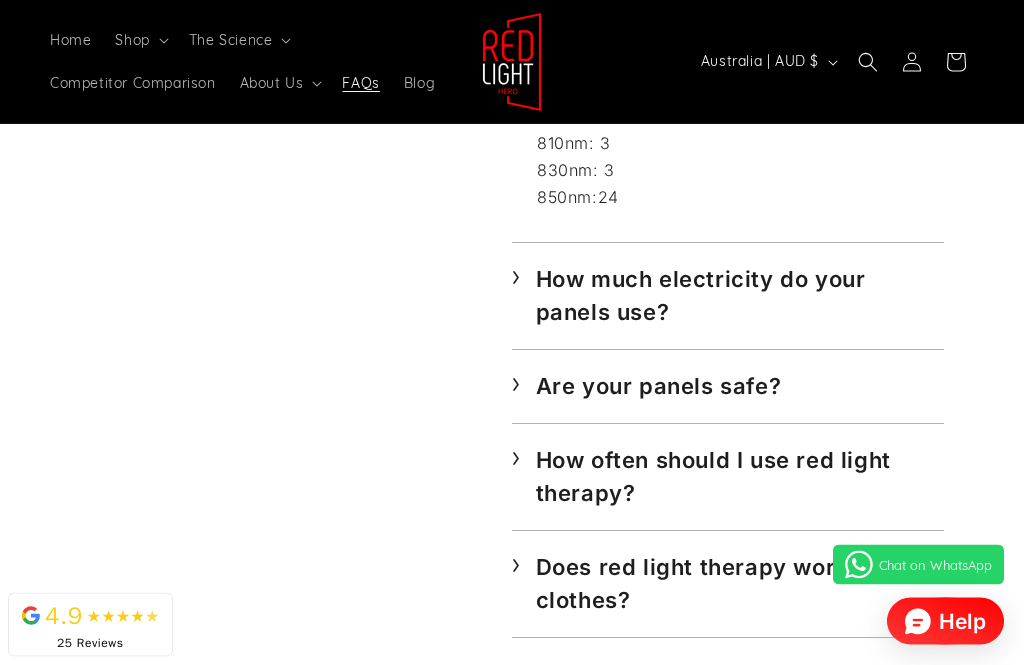 click on "› Are your panels safe?" at bounding box center (728, 387) 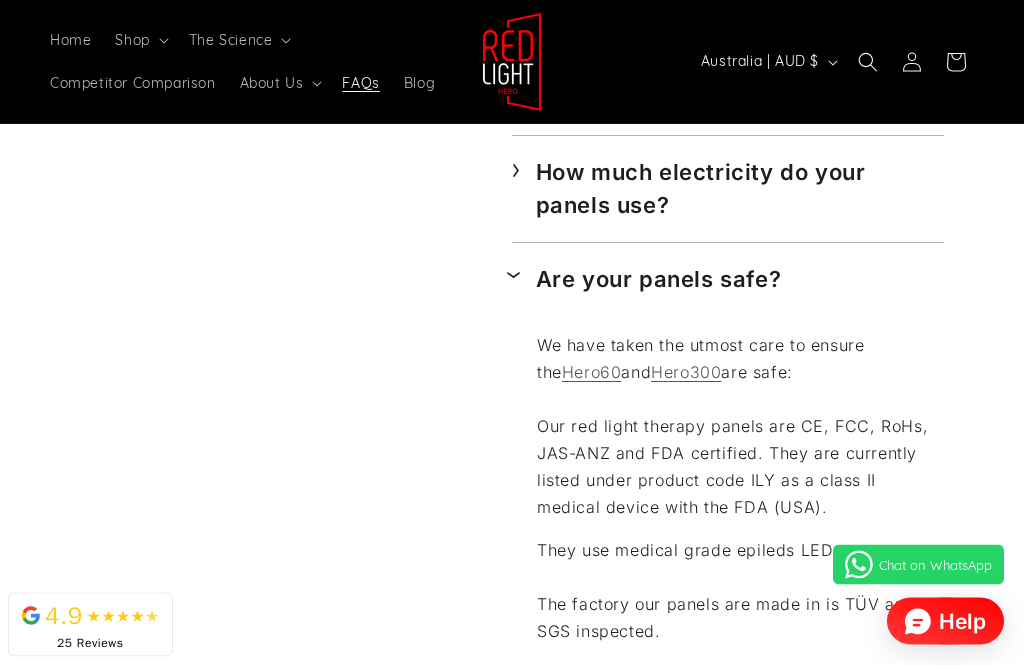 scroll, scrollTop: 4029, scrollLeft: 0, axis: vertical 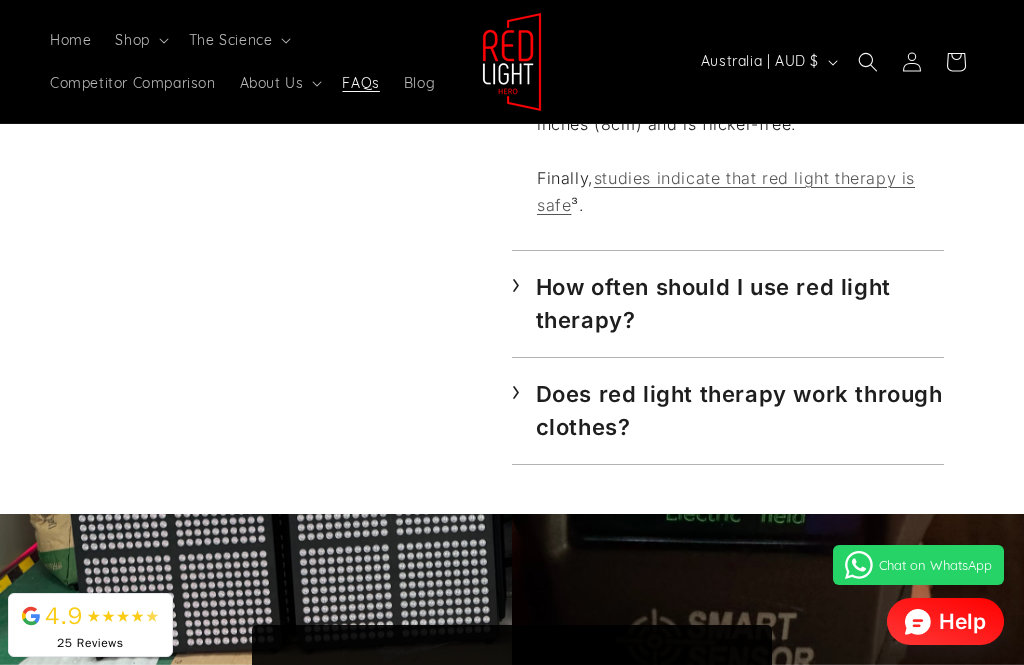click on "How often should I use red light therapy?" at bounding box center [732, 304] 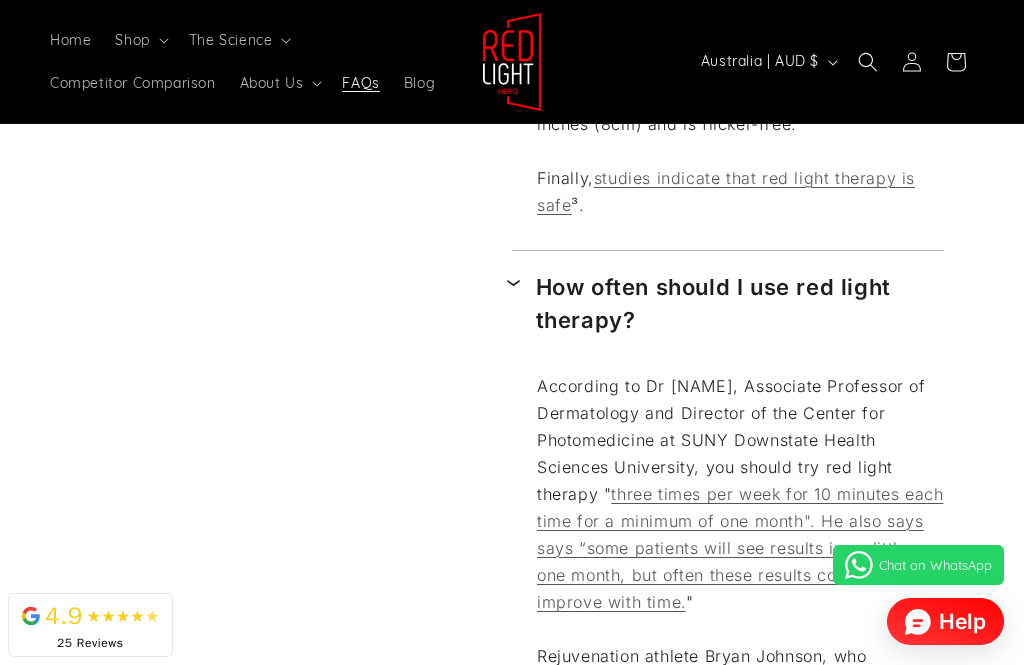 scroll, scrollTop: 0, scrollLeft: 898, axis: horizontal 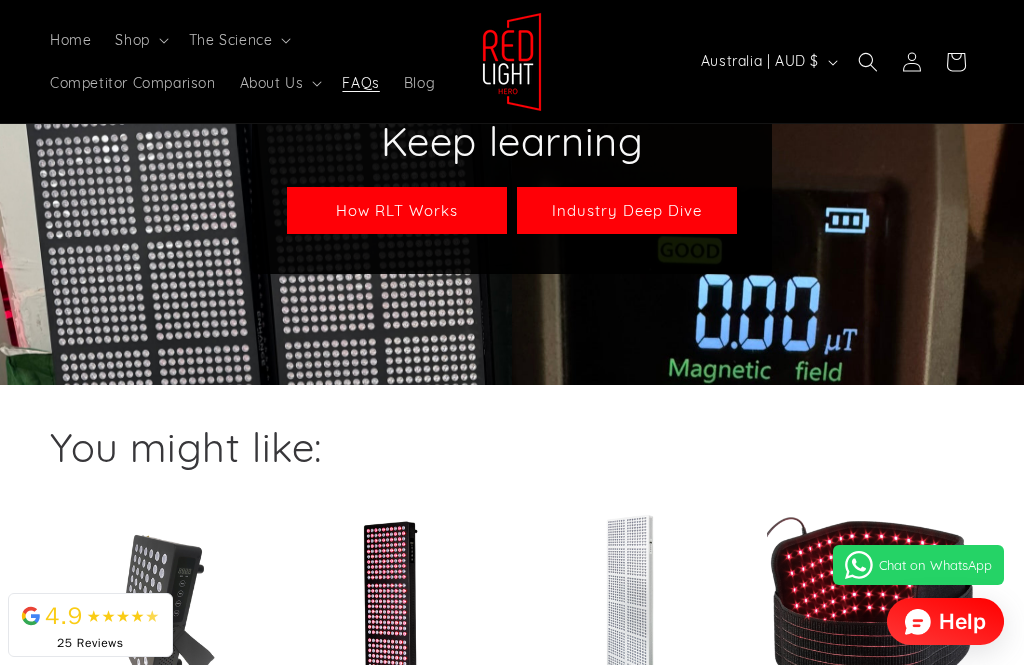 click on "How RLT Works" at bounding box center (397, 210) 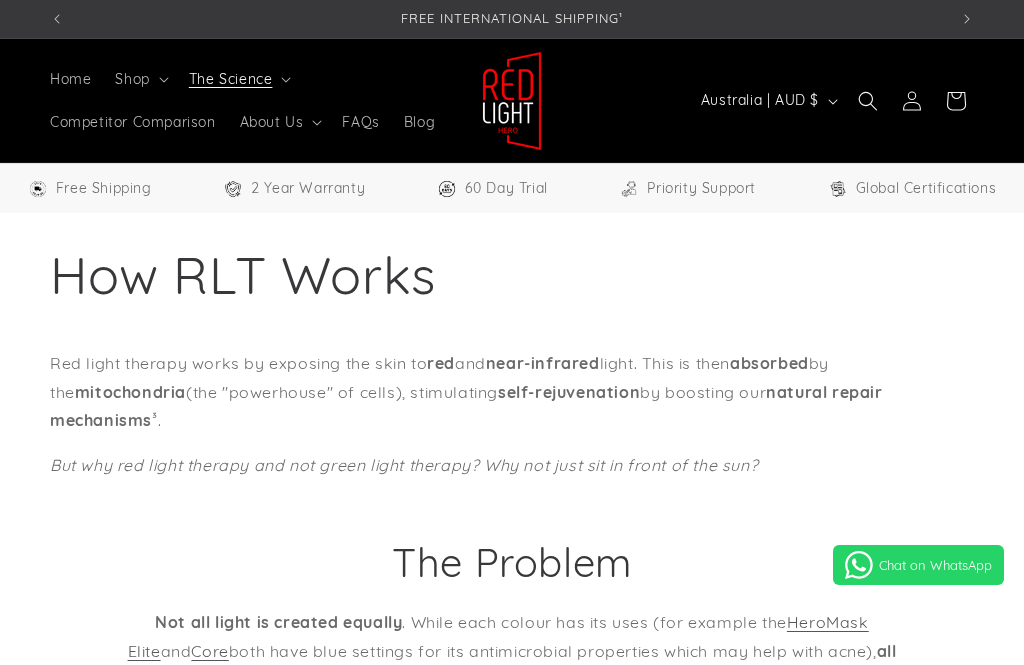 scroll, scrollTop: 10, scrollLeft: 0, axis: vertical 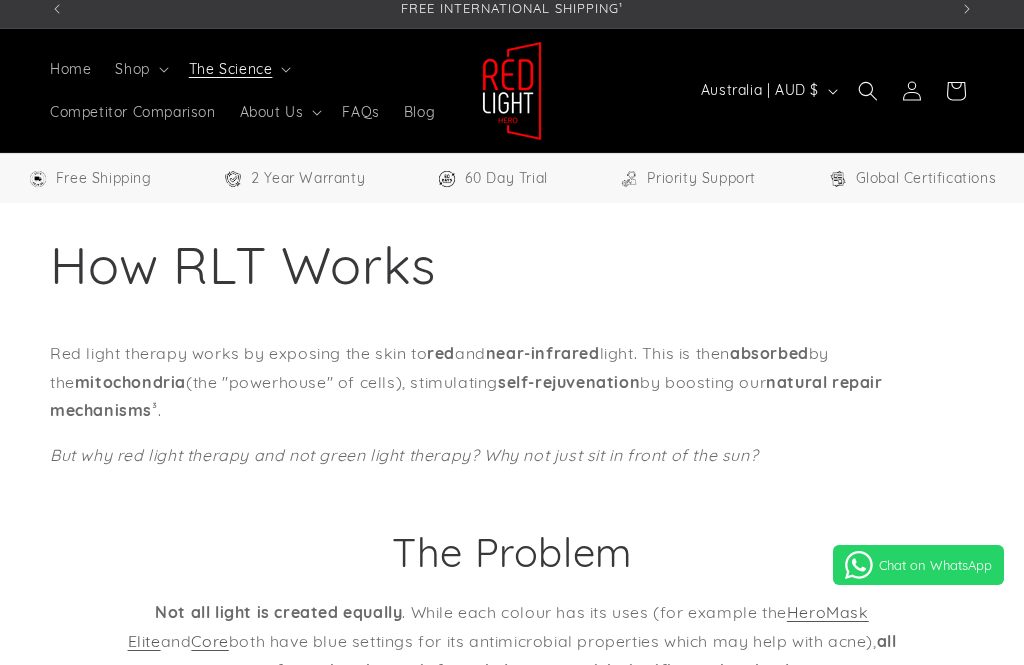 select on "**" 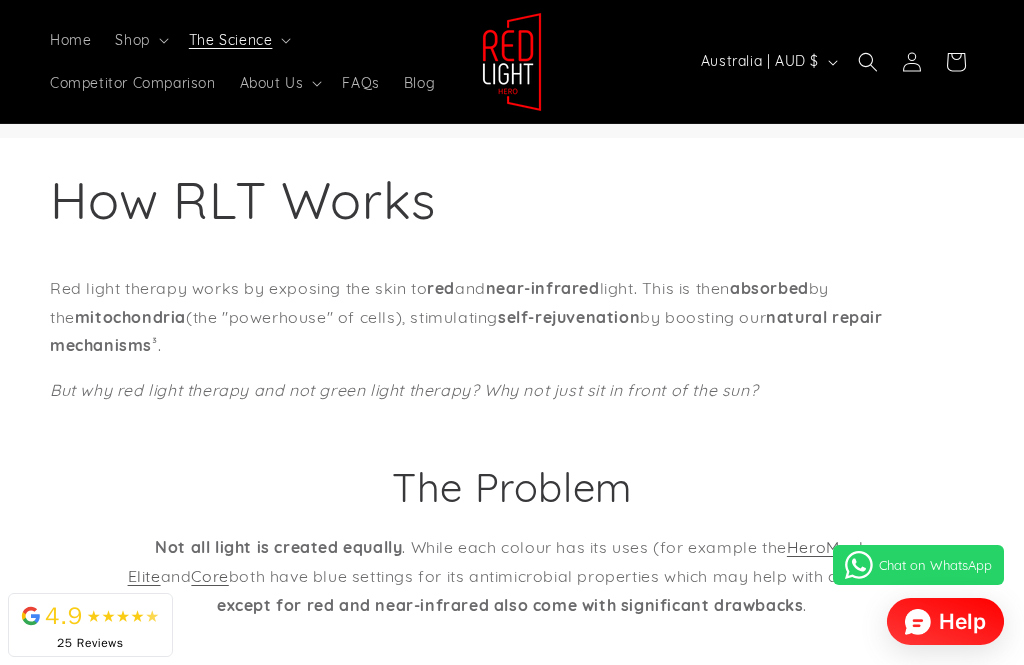 scroll, scrollTop: 151, scrollLeft: 0, axis: vertical 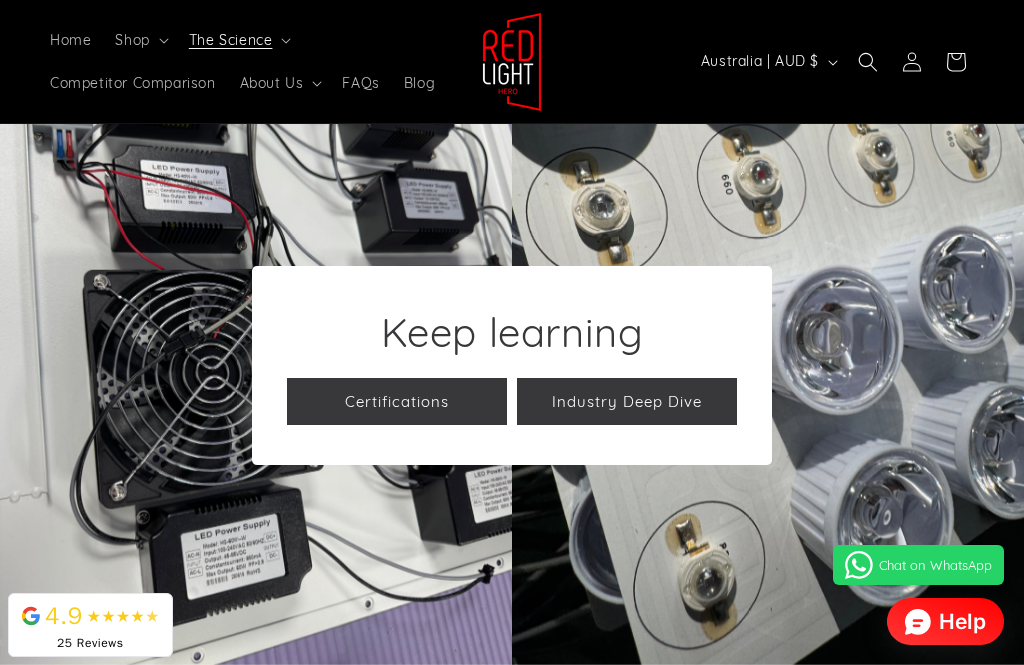 click on "Industry Deep Dive" at bounding box center [627, 401] 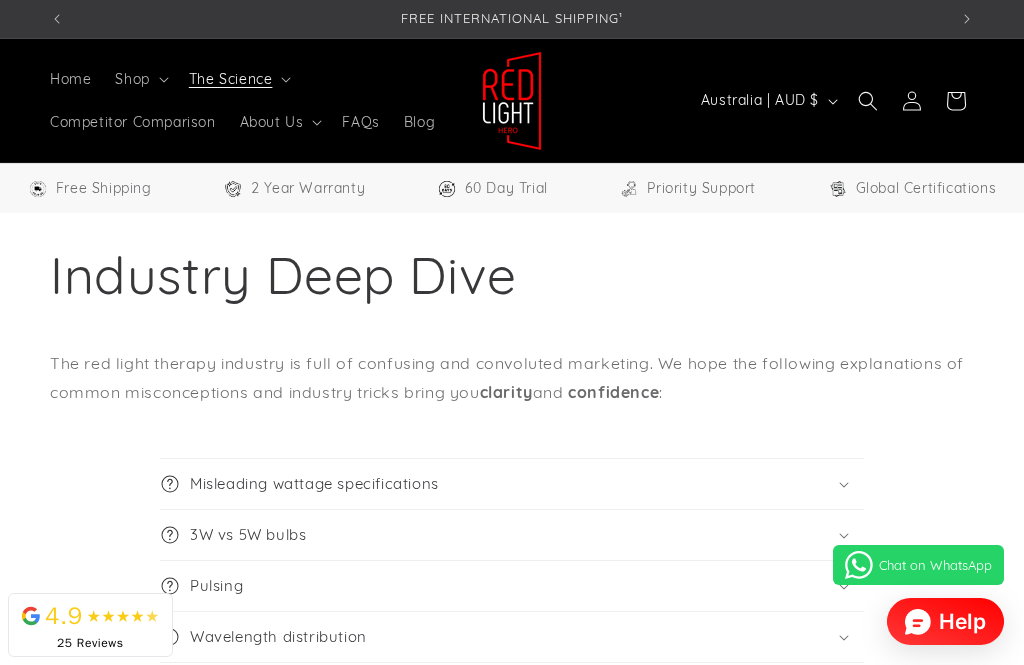 select on "**" 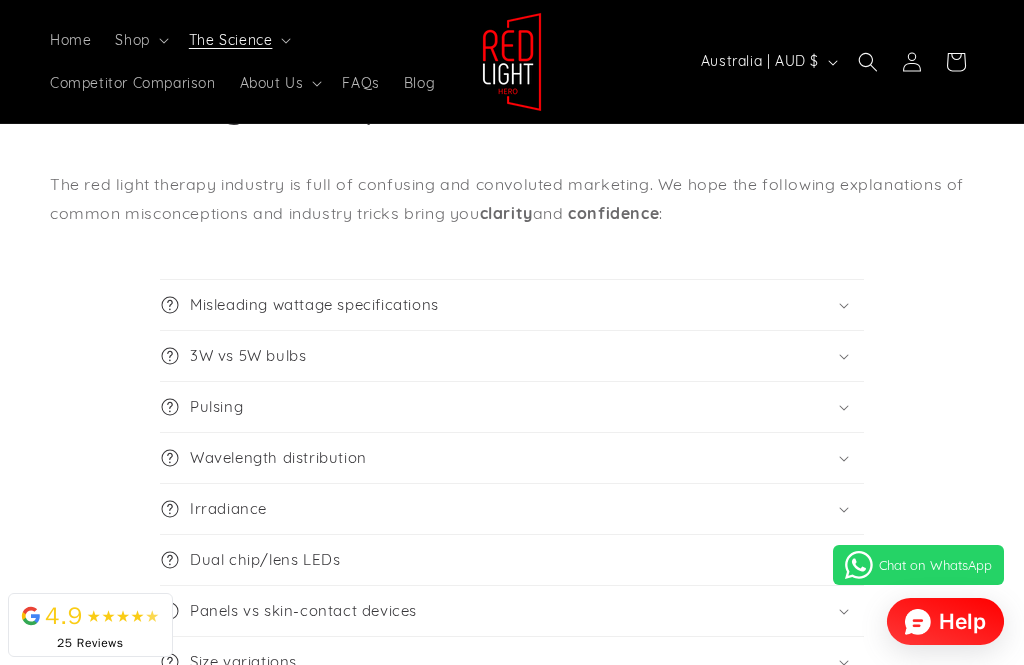 scroll, scrollTop: 179, scrollLeft: 0, axis: vertical 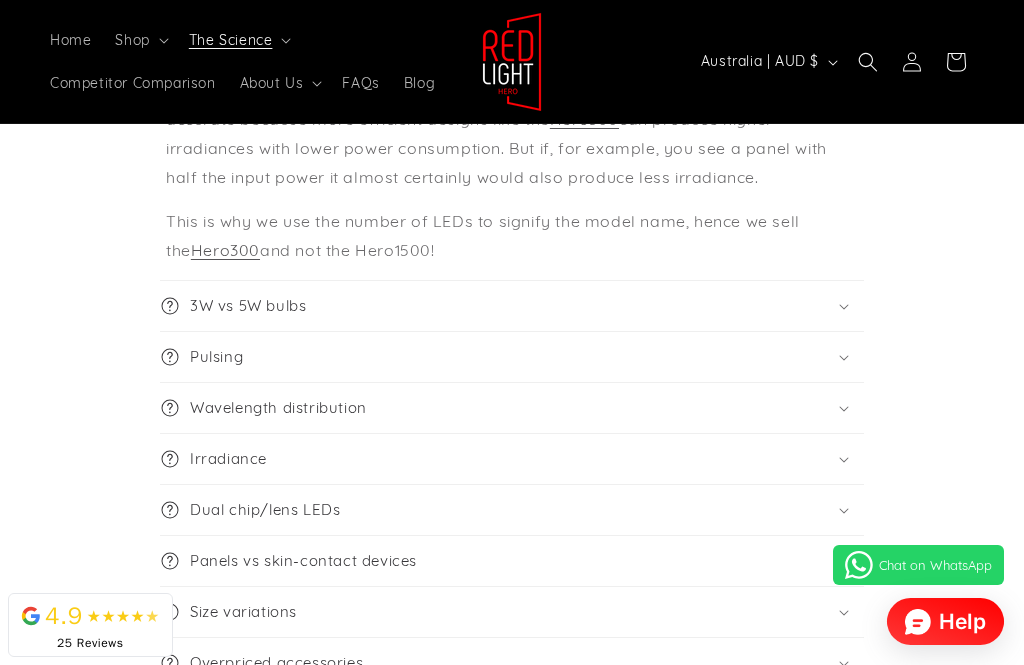 click on "3W vs 5W bulbs" at bounding box center [512, 306] 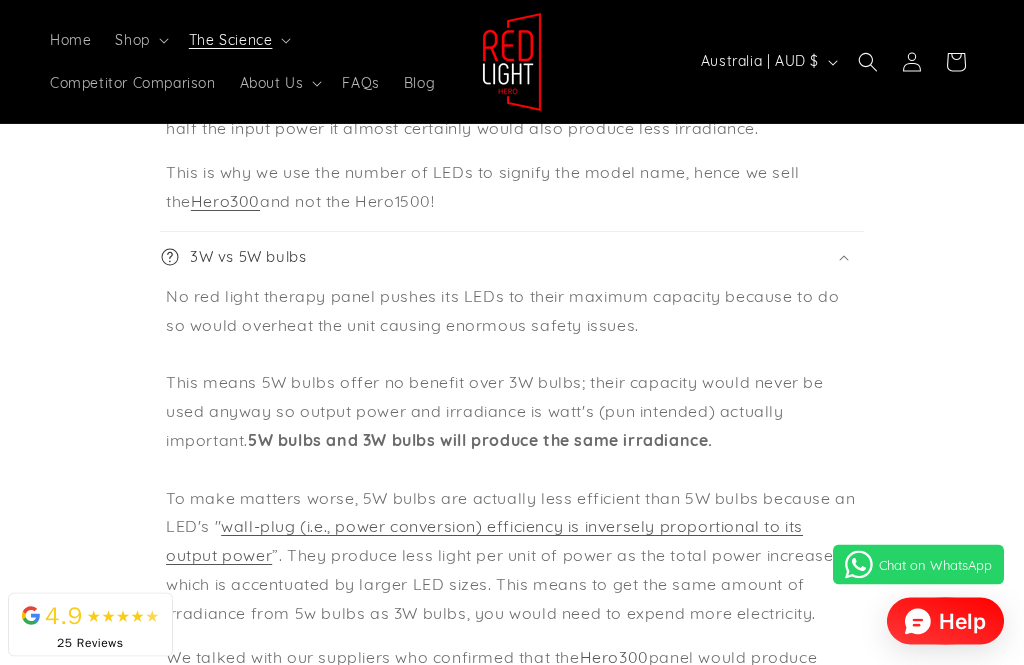 scroll, scrollTop: 850, scrollLeft: 0, axis: vertical 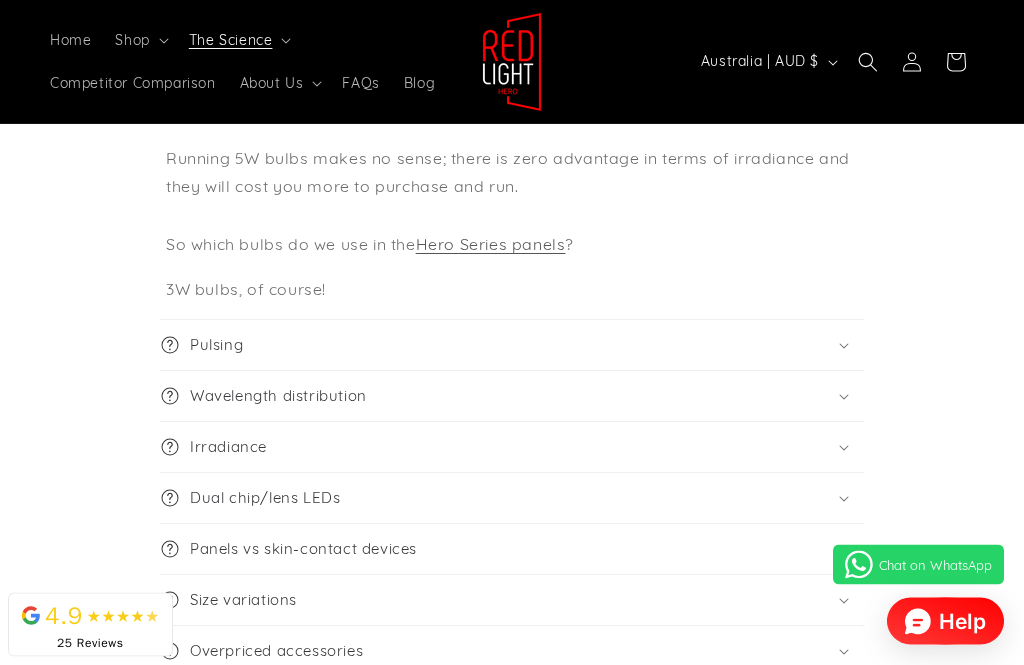 click on "Pulsing" at bounding box center (512, 346) 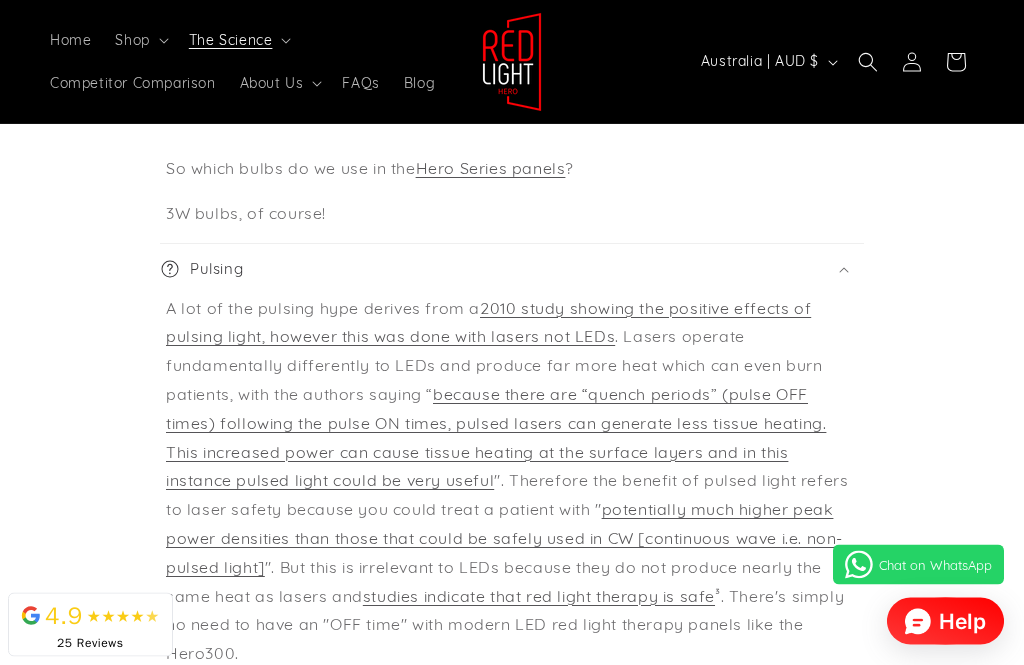 scroll, scrollTop: 1730, scrollLeft: 0, axis: vertical 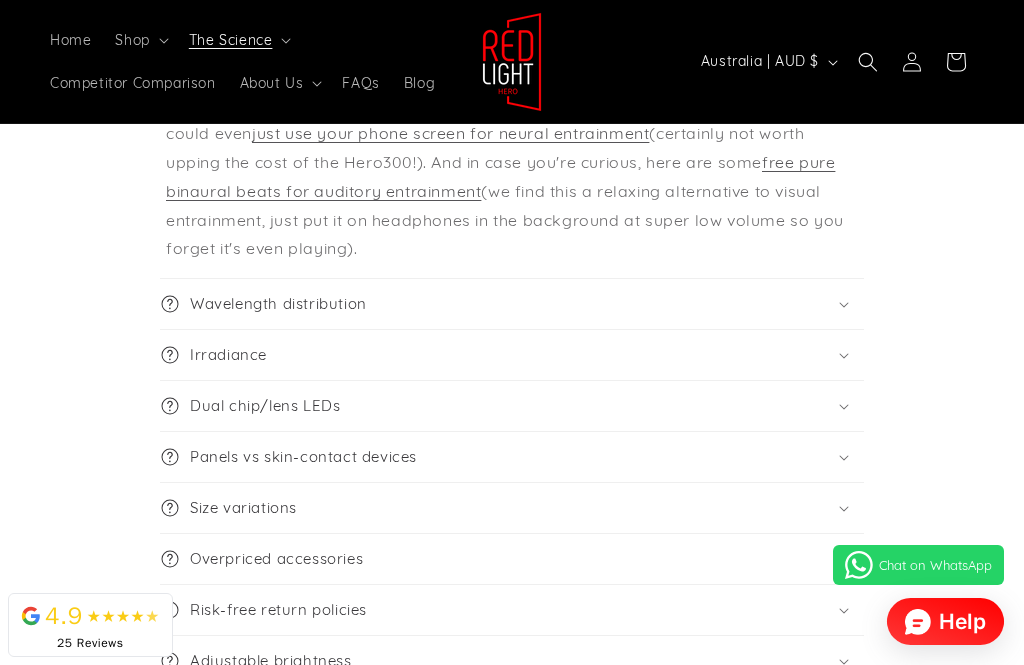 click on "Wavelength distribution" at bounding box center [512, 304] 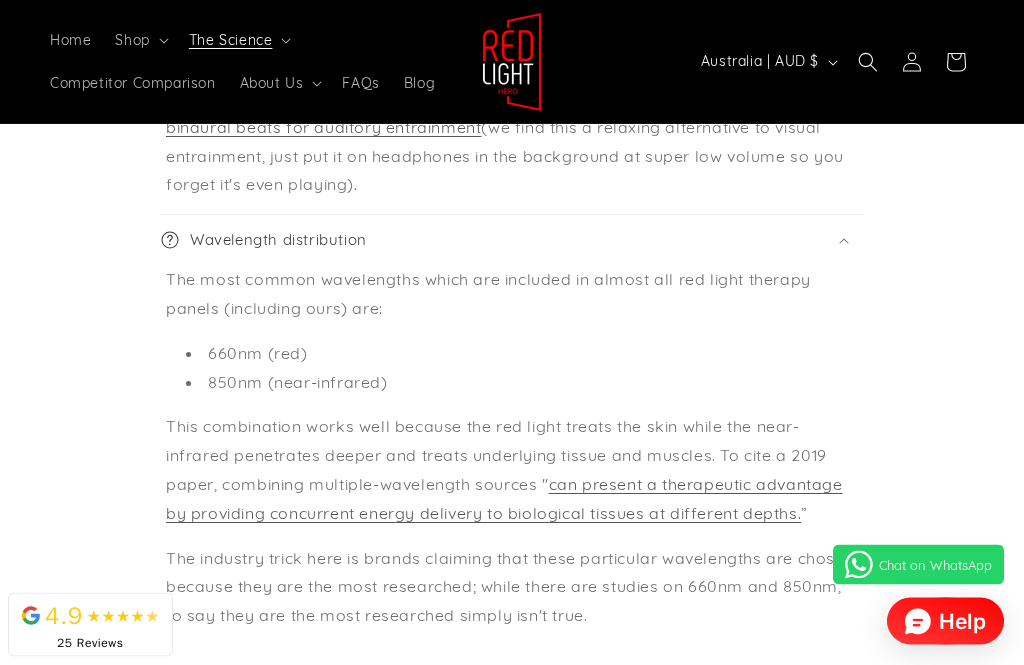 scroll, scrollTop: 2778, scrollLeft: 0, axis: vertical 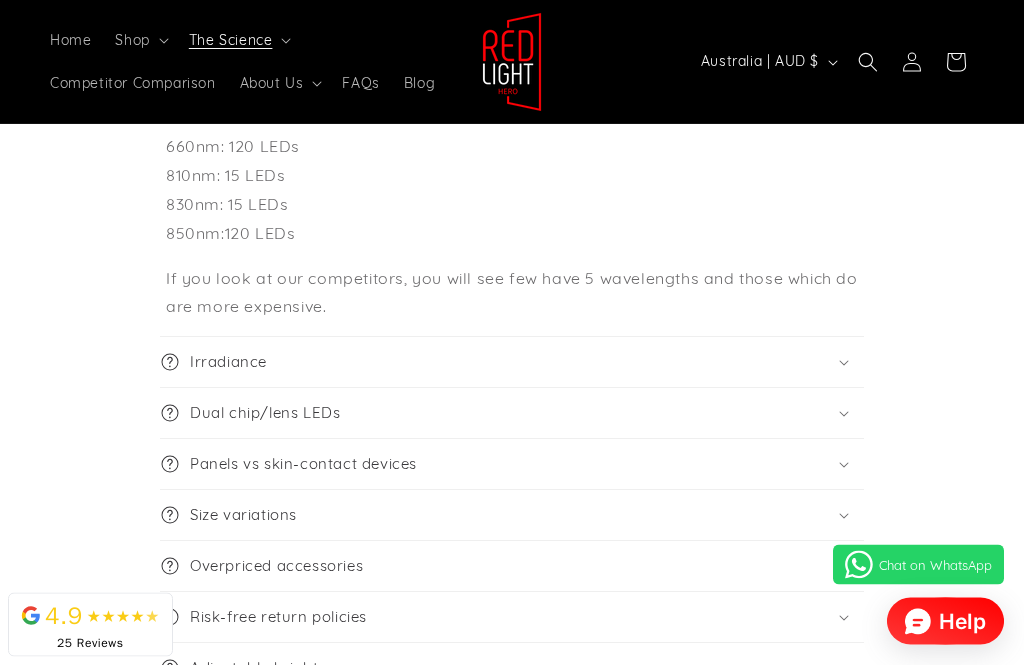 click on "Irradiance" at bounding box center (512, 363) 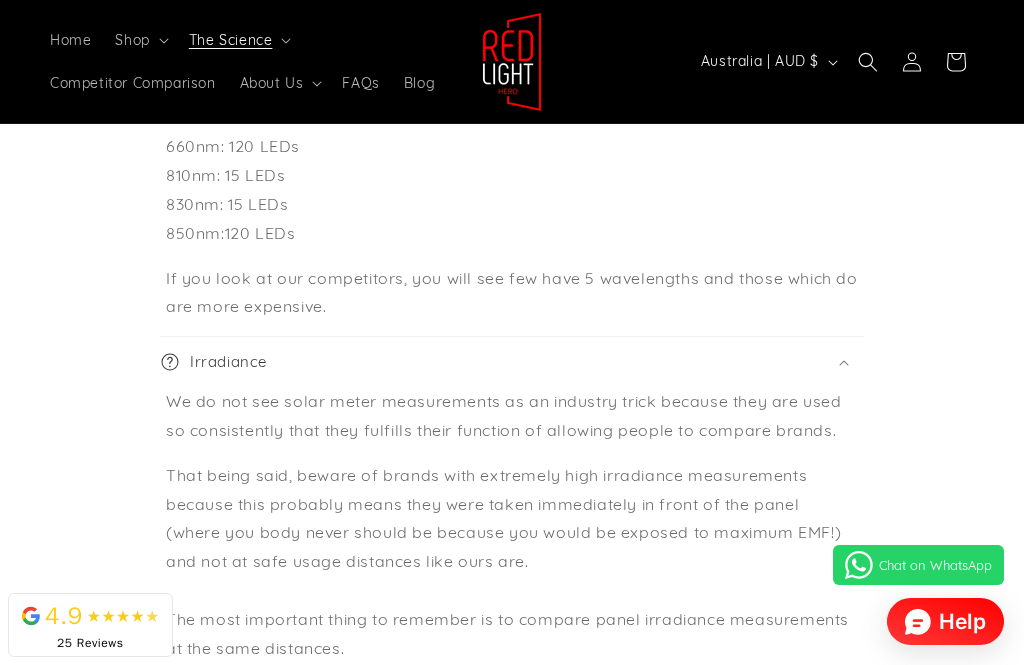 scroll, scrollTop: 0, scrollLeft: 898, axis: horizontal 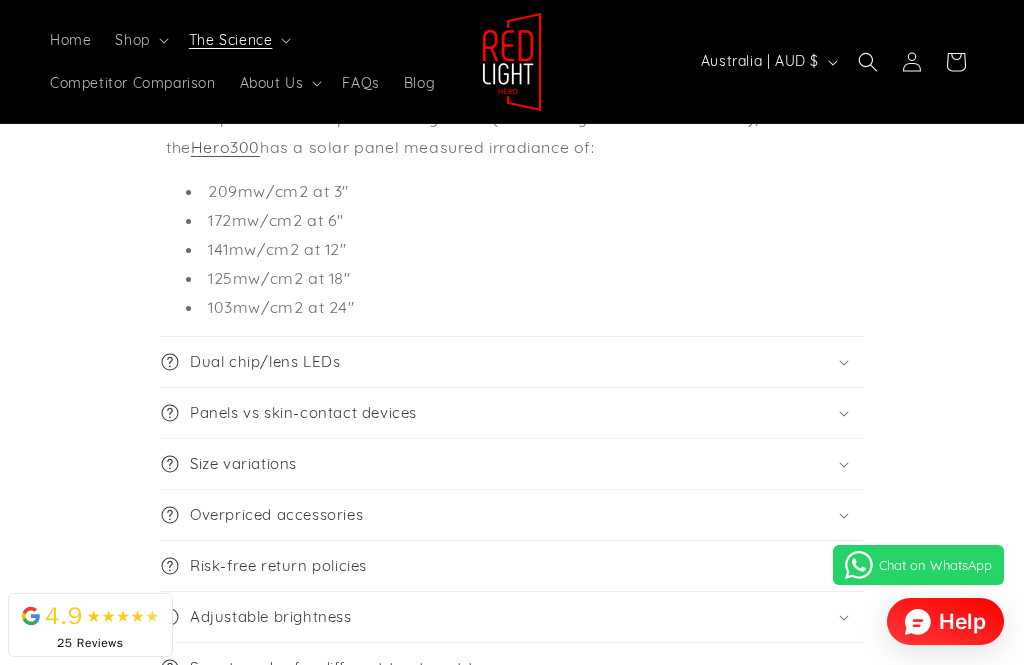 click on "Dual chip/lens LEDs" at bounding box center [512, 362] 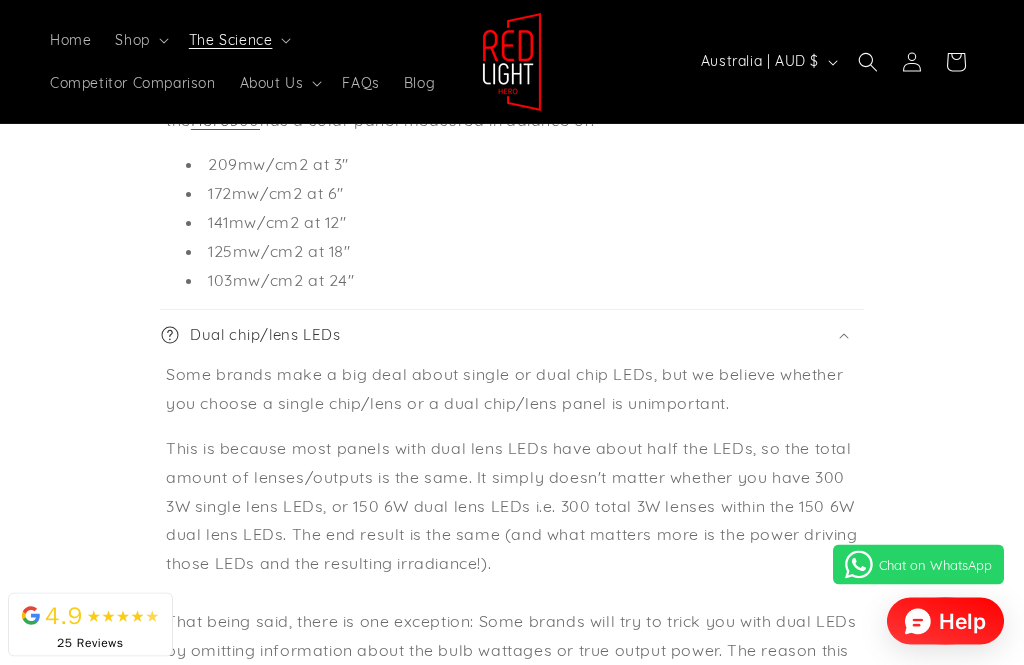 scroll, scrollTop: 4677, scrollLeft: 0, axis: vertical 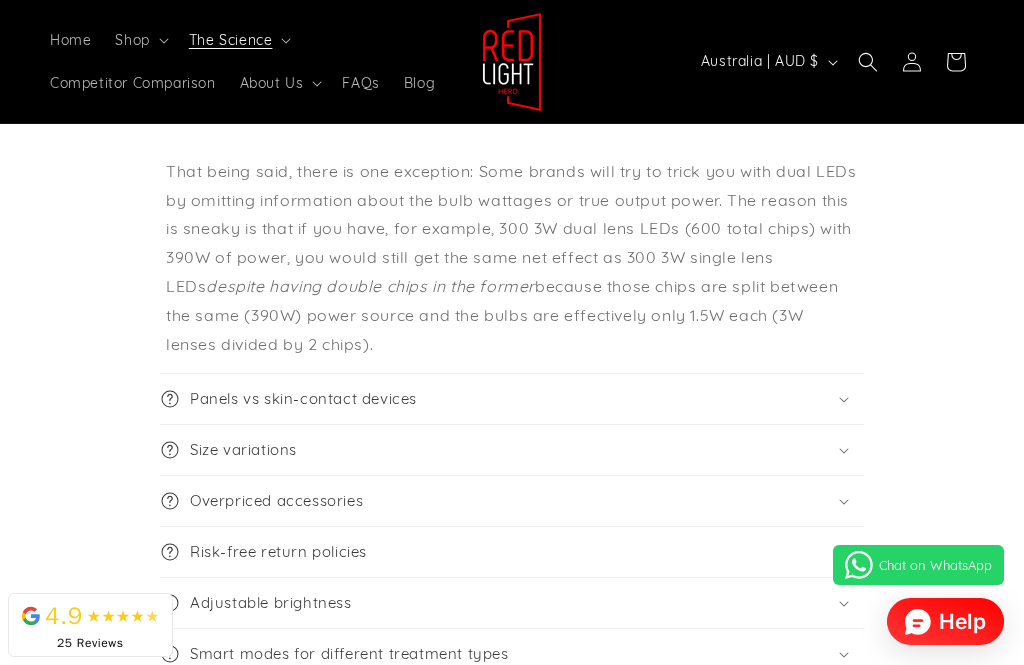 click on "Size variations" at bounding box center [512, 450] 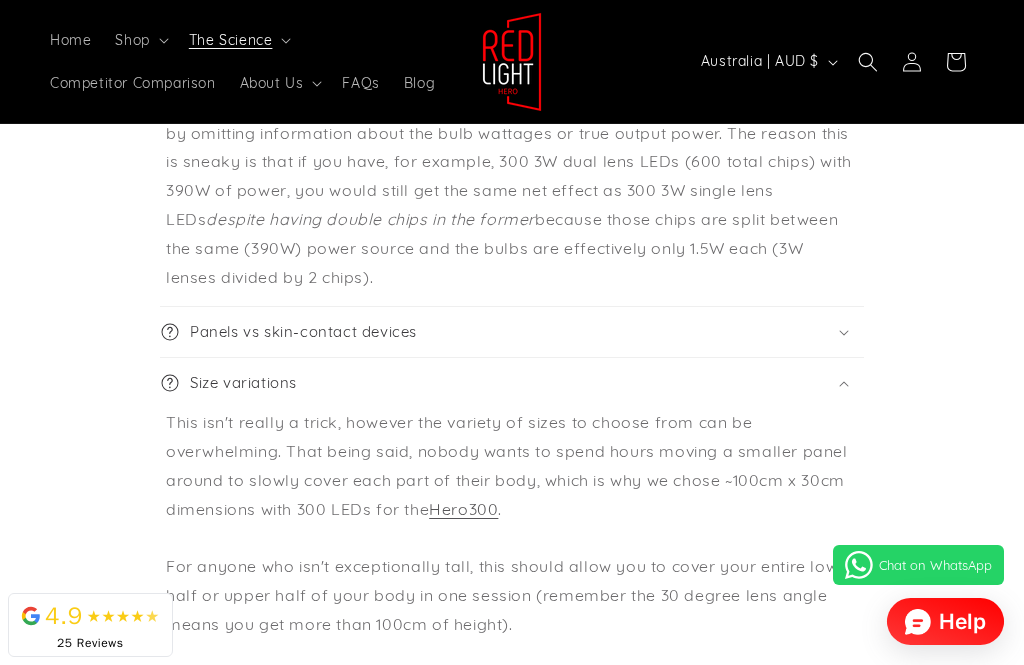 scroll 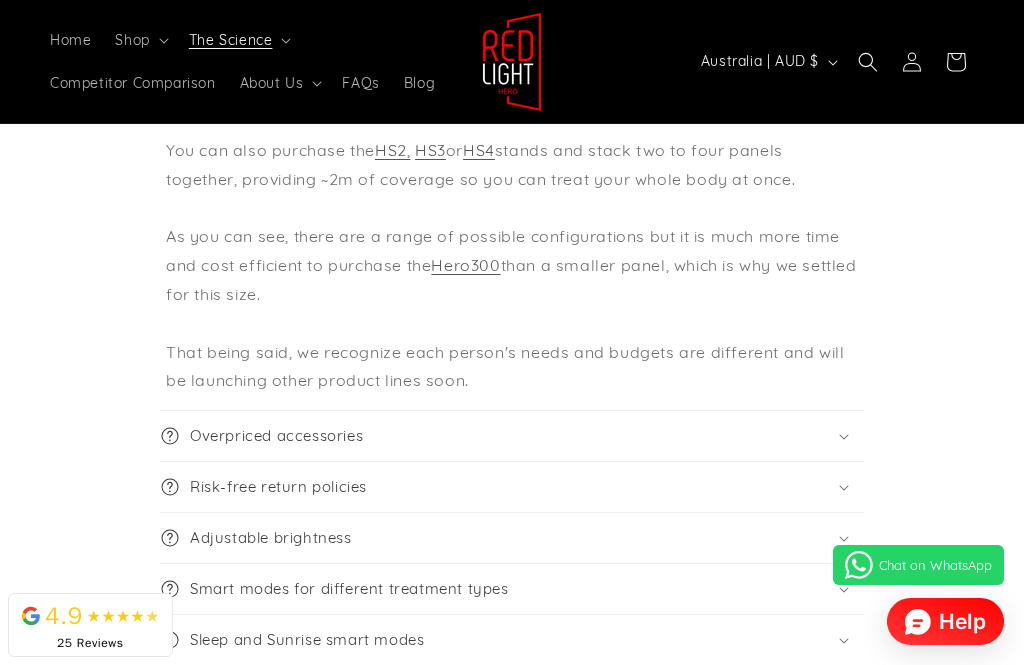 click on "Overpriced accessories" at bounding box center [512, 436] 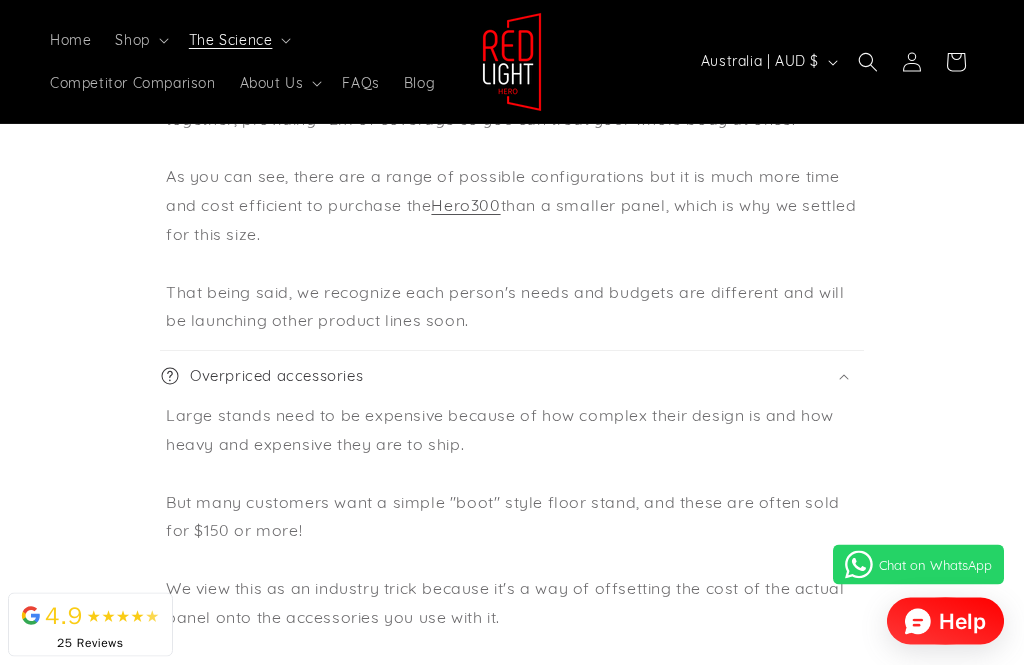 scroll, scrollTop: 6019, scrollLeft: 0, axis: vertical 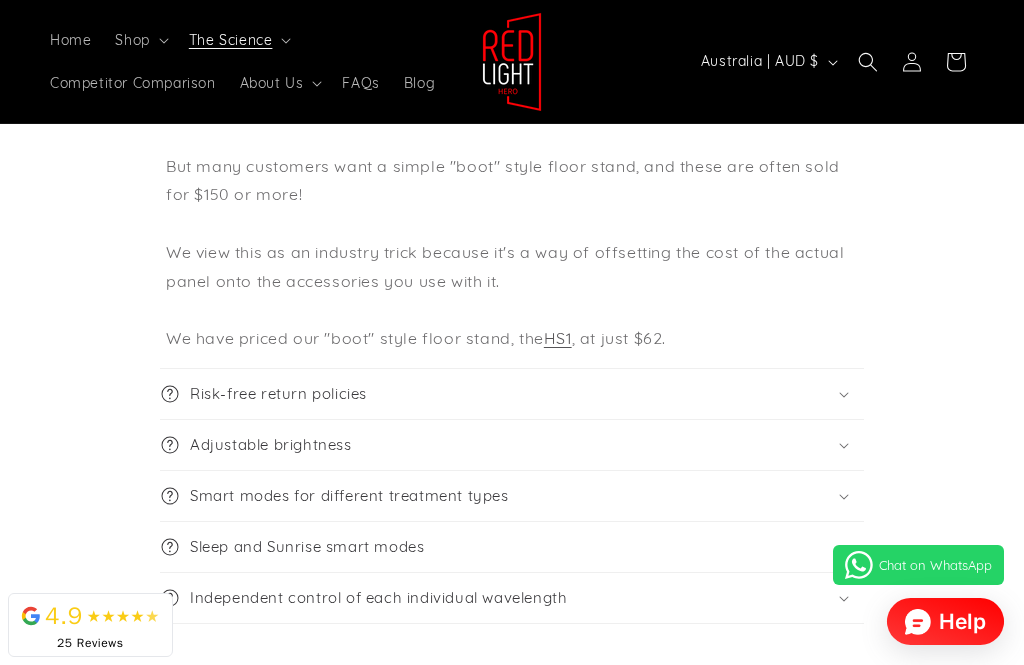 click on "Risk-free return policies" at bounding box center [512, 394] 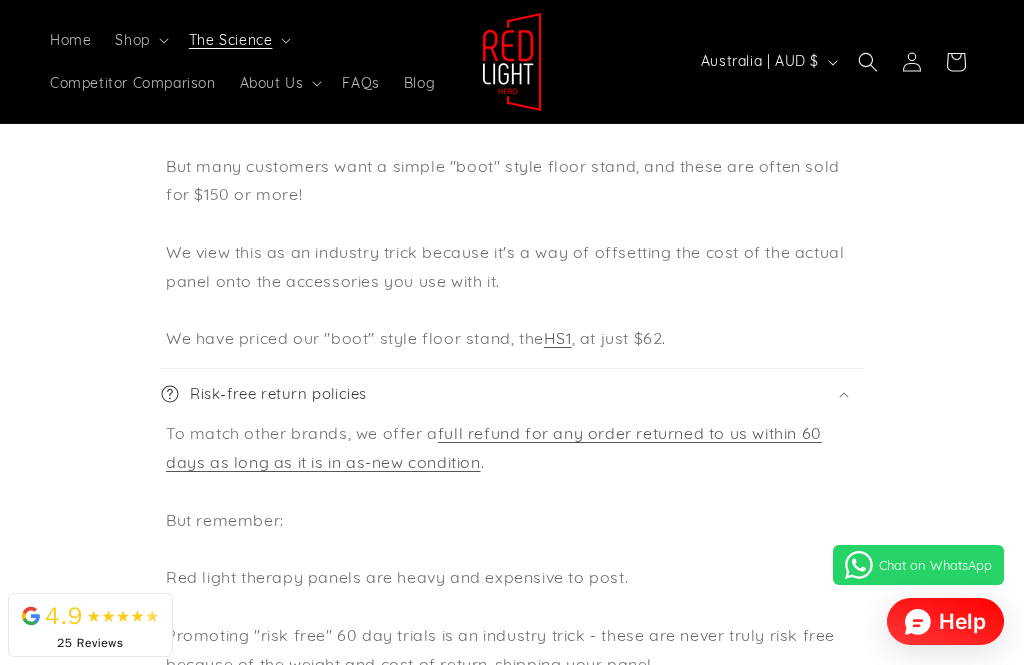 scroll, scrollTop: 0, scrollLeft: 0, axis: both 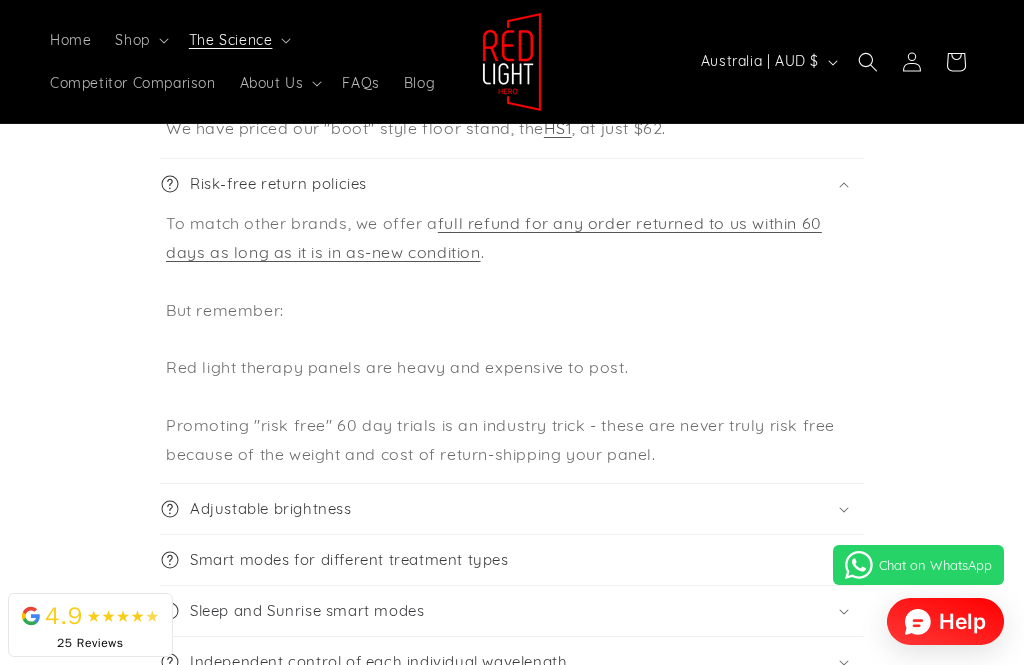 click on "Adjustable brightness" at bounding box center [512, 509] 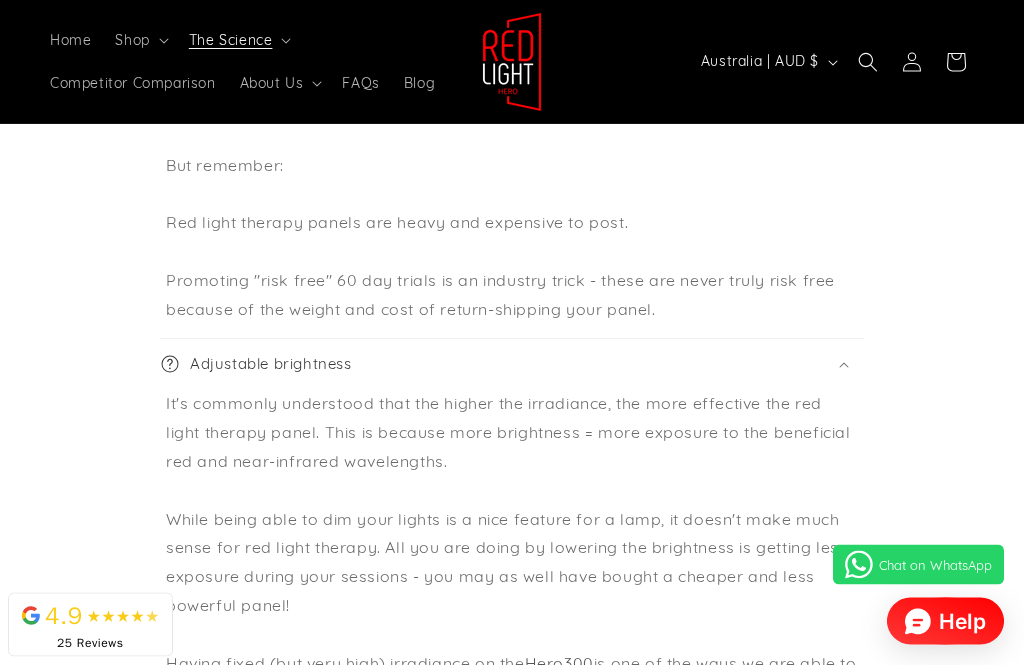 scroll, scrollTop: 6731, scrollLeft: 0, axis: vertical 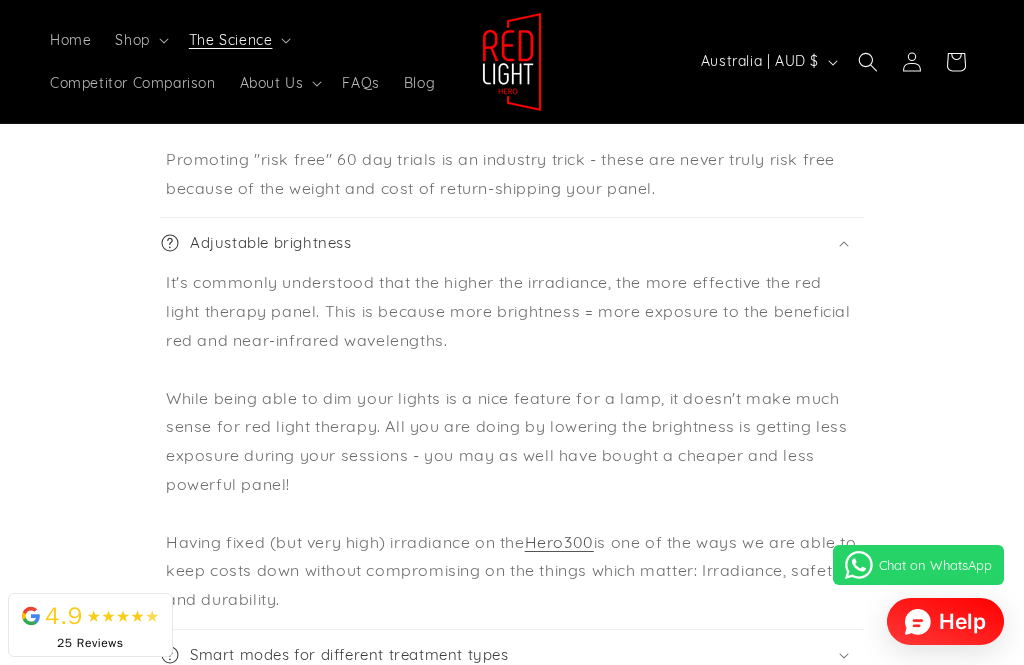 click on "Collapsible content
Misleading wattage specifications
You will come across brands advertising very high wattage ratings with the implication that their panels are extremely powerful. However, this is a trick because: What they are doing is using the maximum power rating of the bulbs not the actual power being run through the unit e.g. 300 5W bulbs and calling it 1500W (300 x 5 = 1500) But no light would ever draw this much power - if it did you would have a huge safety issue because the whole thing would overheat! In reality only a fraction of each bulb's potential output power is ever used (this maximises efficiency and is also why 5W bulbs offer no benefit over 3W bulbs and are a waste of money) Hero300 Hero300  and not the Hero1500!" at bounding box center (512, -2795) 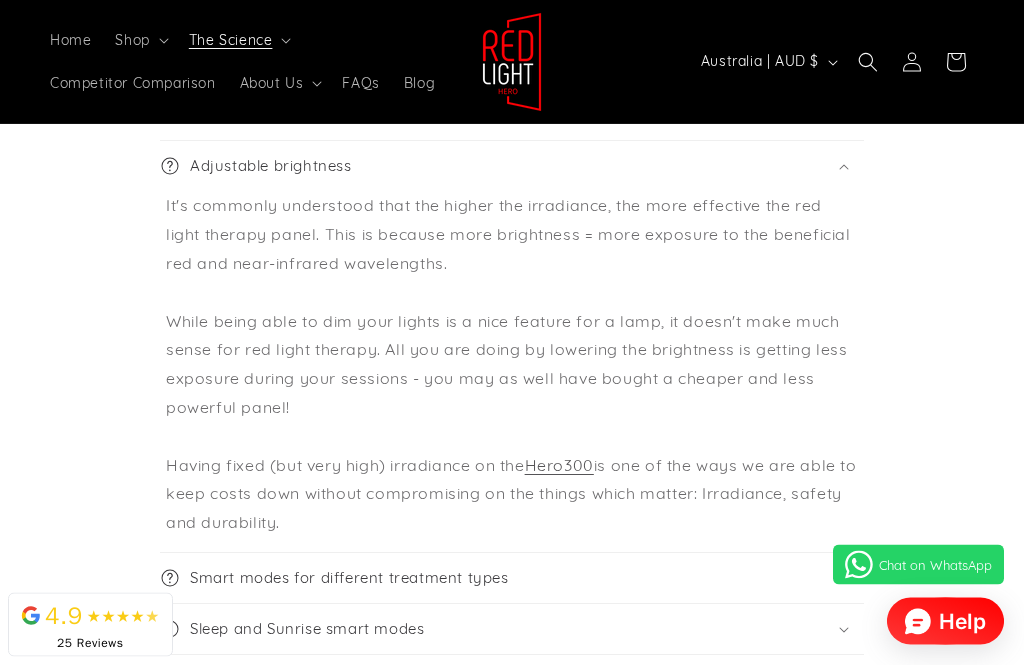 scroll, scrollTop: 6908, scrollLeft: 0, axis: vertical 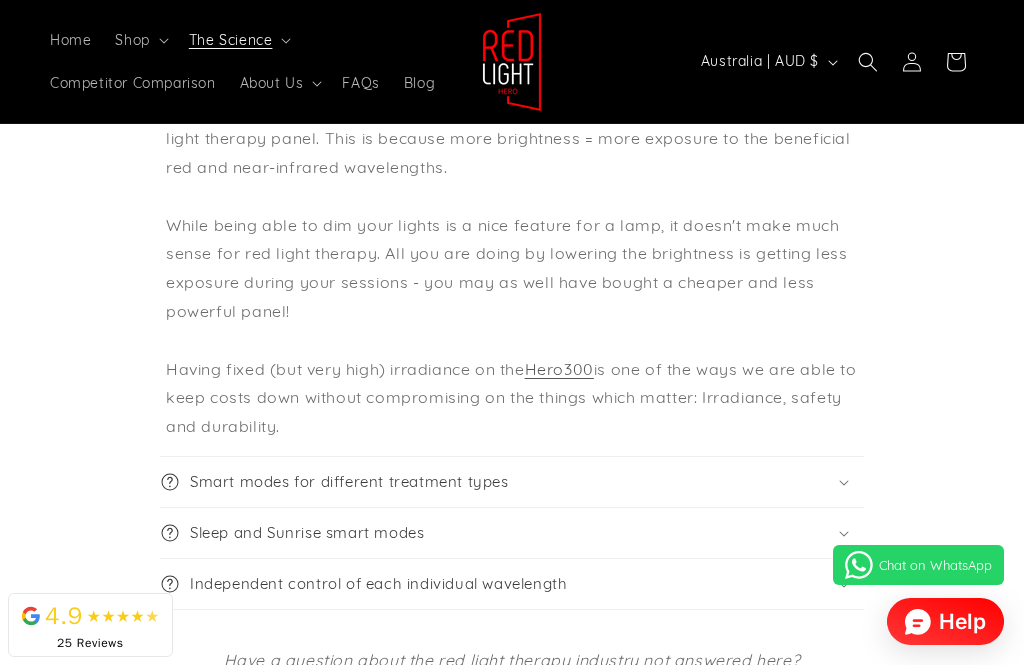 click on "Smart modes for different treatment types" at bounding box center [512, 482] 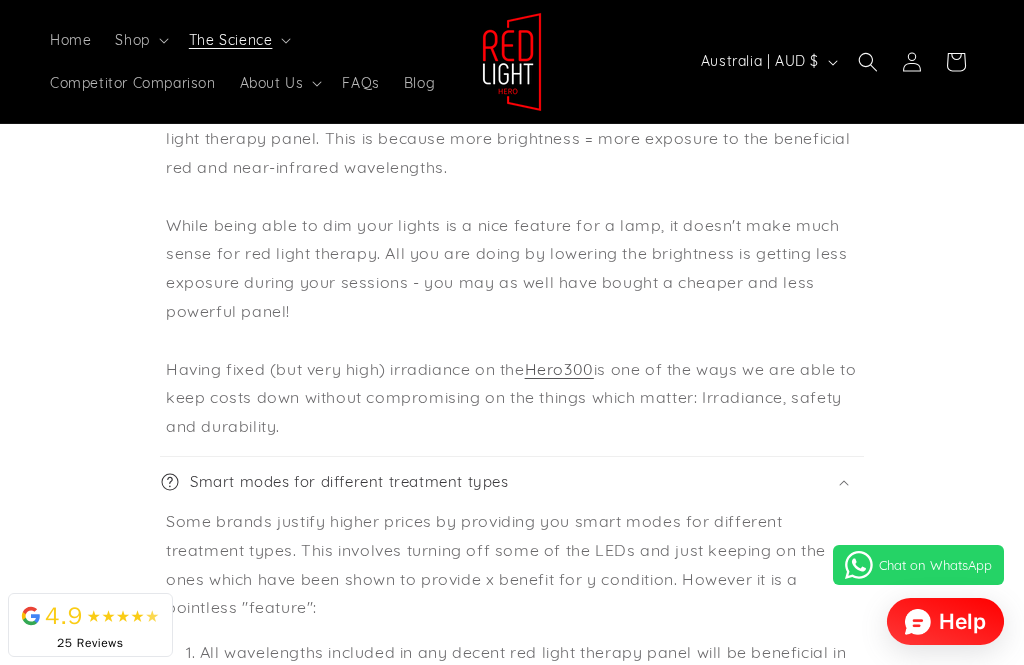 scroll, scrollTop: 7063, scrollLeft: 0, axis: vertical 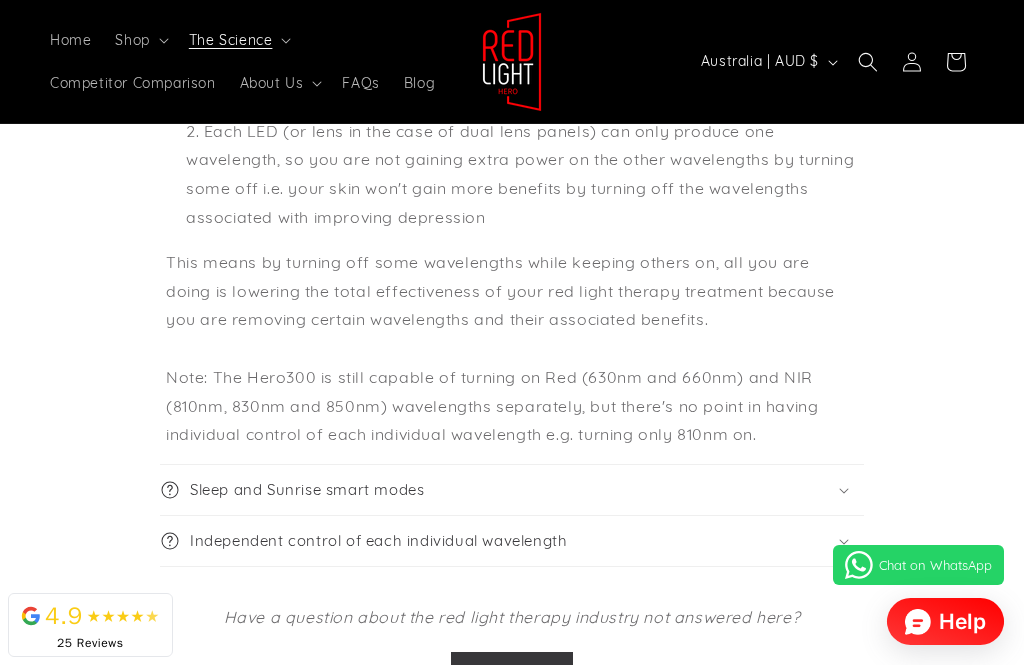 click on "Sleep and Sunrise smart modes" at bounding box center (512, 490) 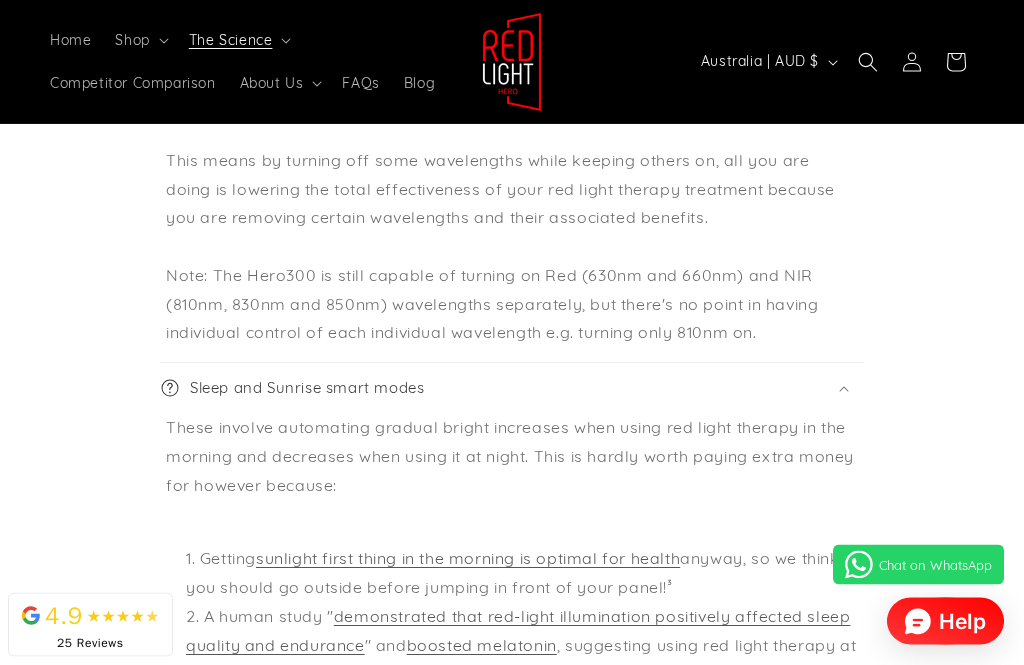 scroll, scrollTop: 7714, scrollLeft: 0, axis: vertical 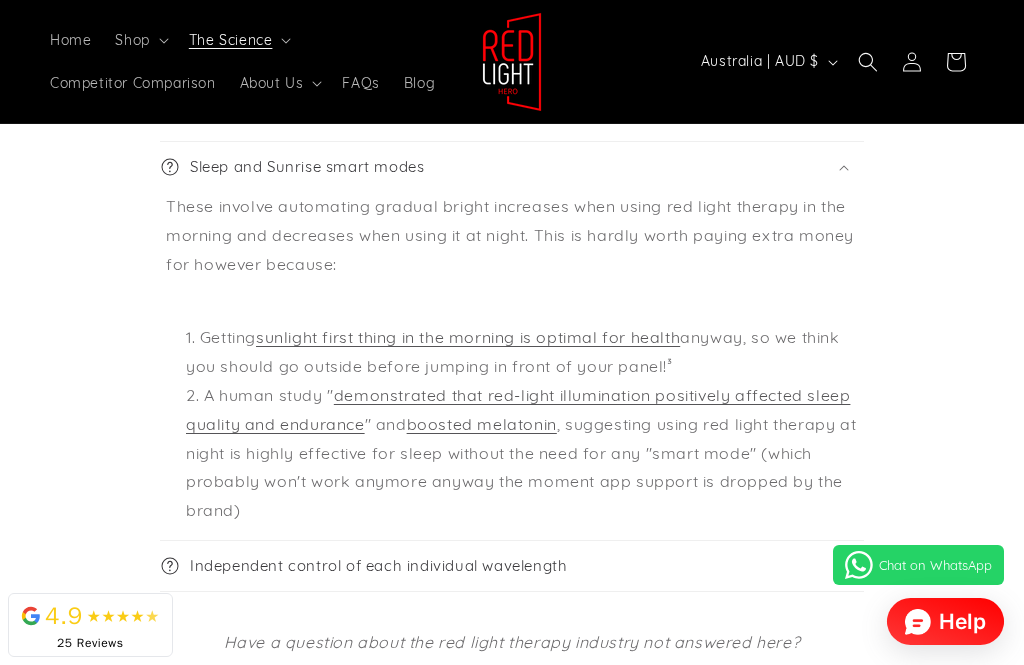 click on "Independent control of each individual wavelength" at bounding box center (512, 566) 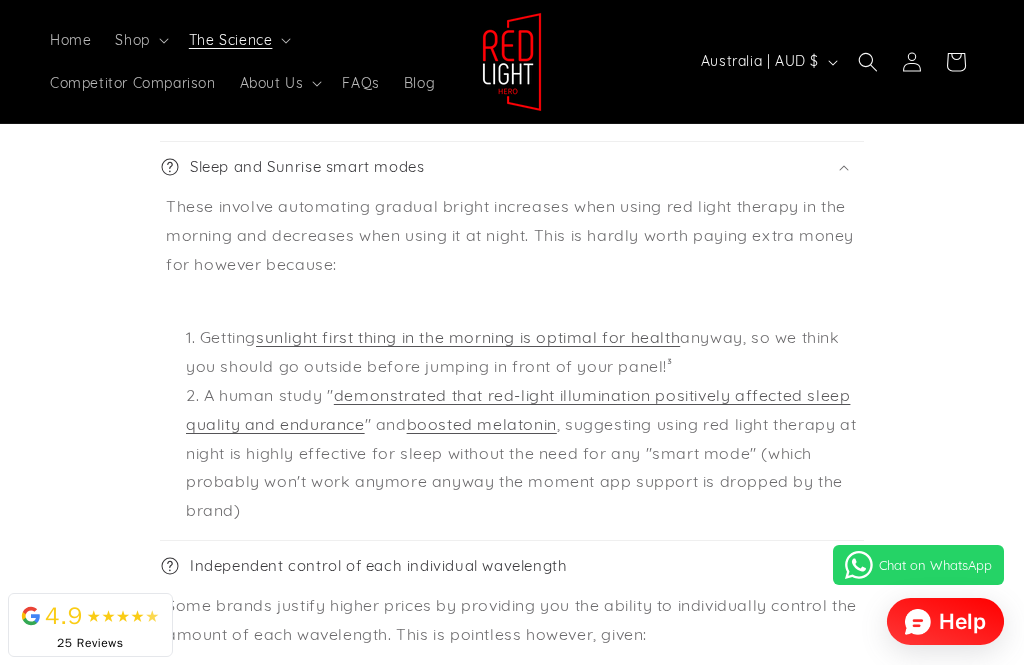 scroll, scrollTop: 0, scrollLeft: 898, axis: horizontal 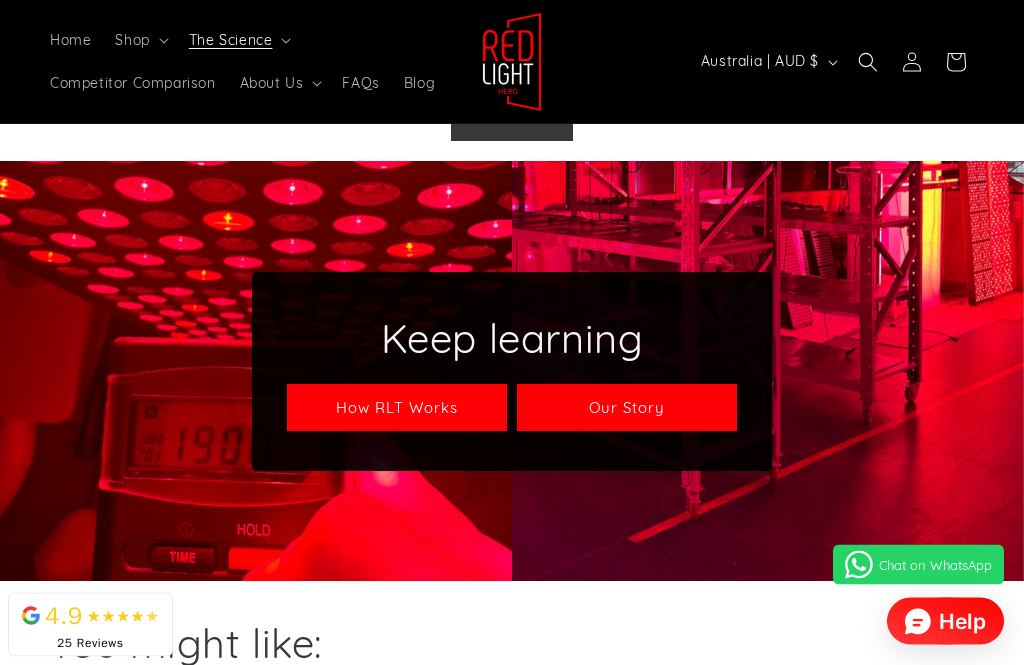 click on "How RLT Works" at bounding box center (397, 408) 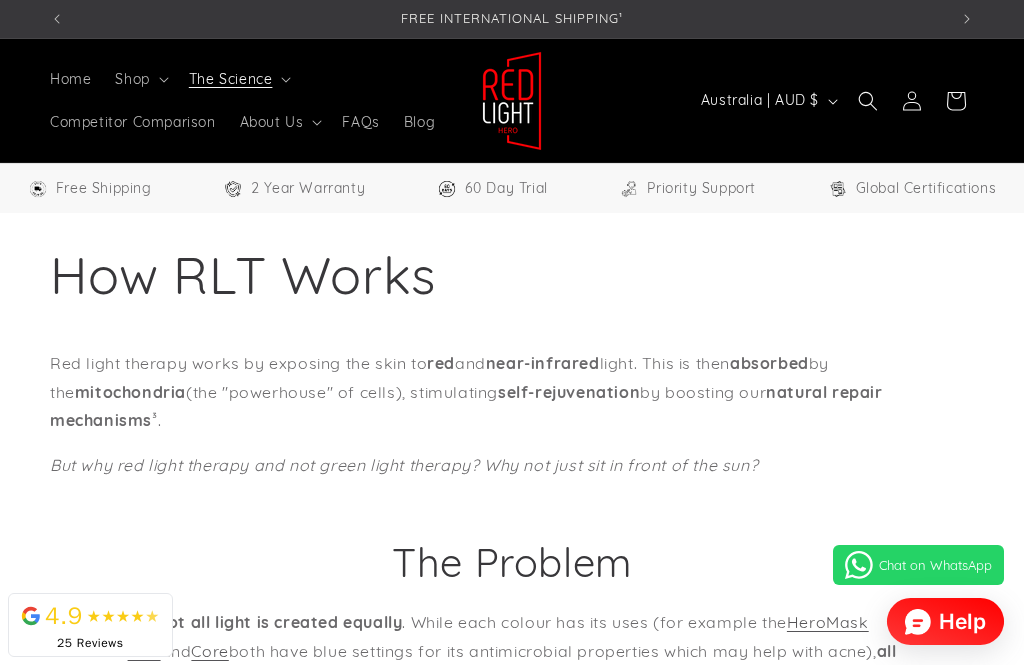select on "**" 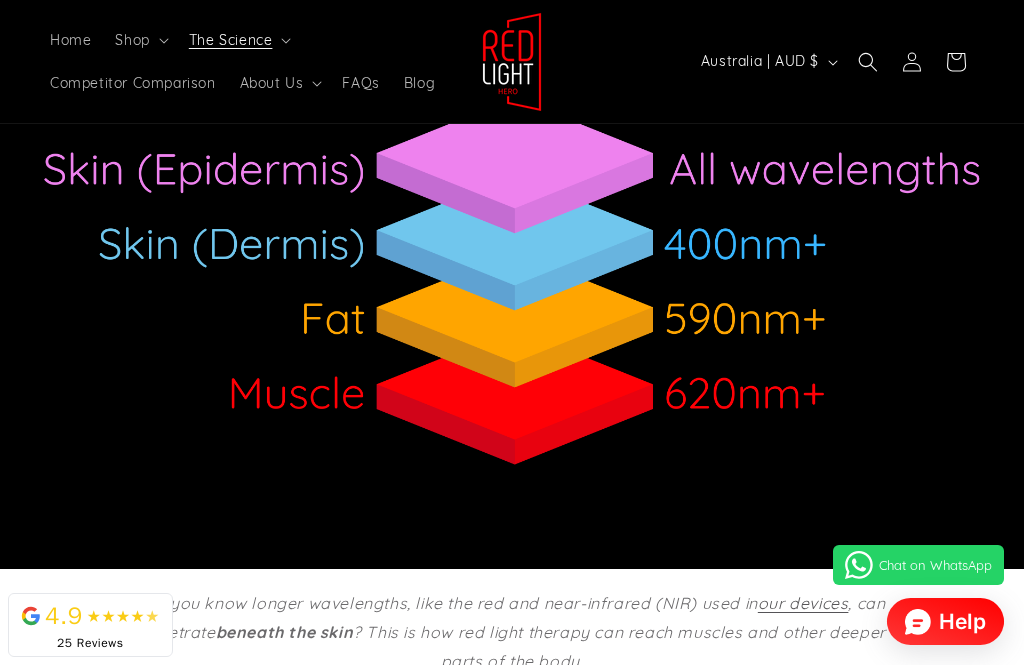 scroll, scrollTop: 4812, scrollLeft: 0, axis: vertical 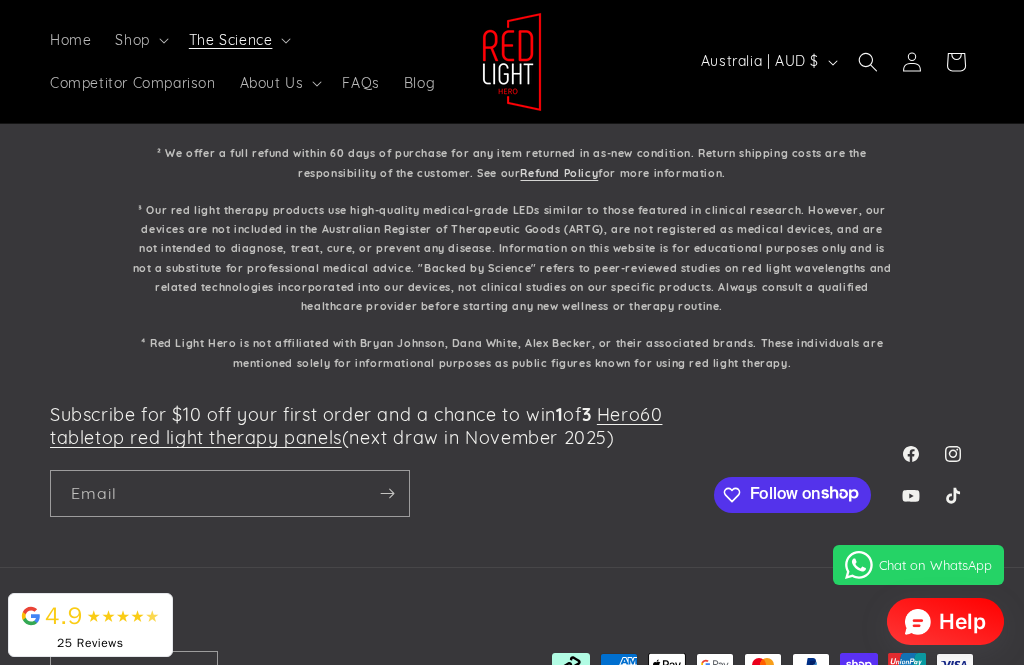 click on "Contact information" at bounding box center (679, 742) 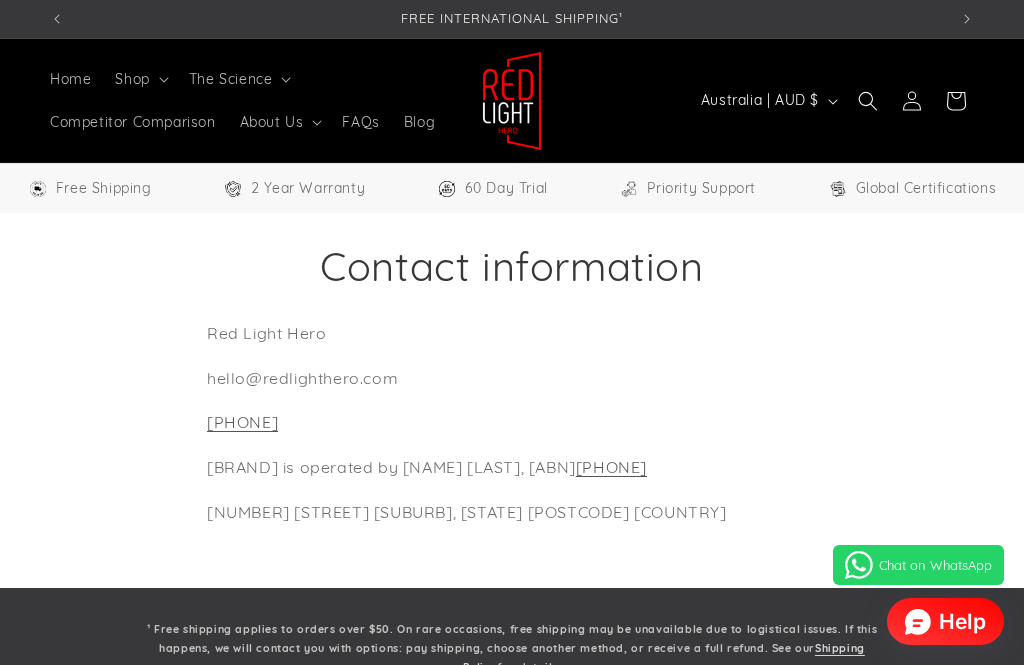 select on "**" 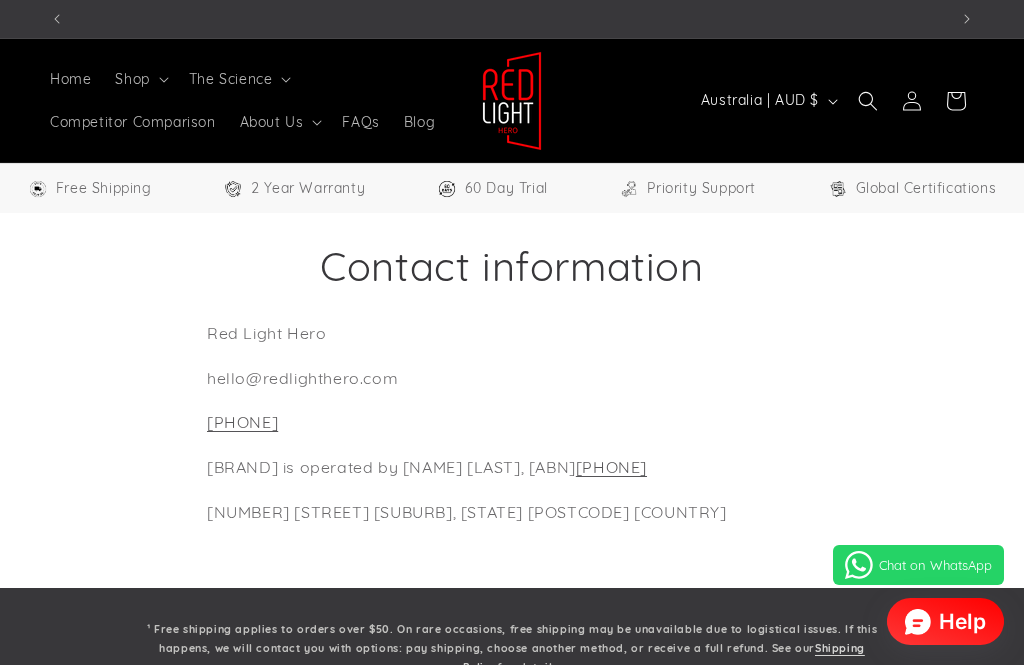 scroll, scrollTop: 0, scrollLeft: 0, axis: both 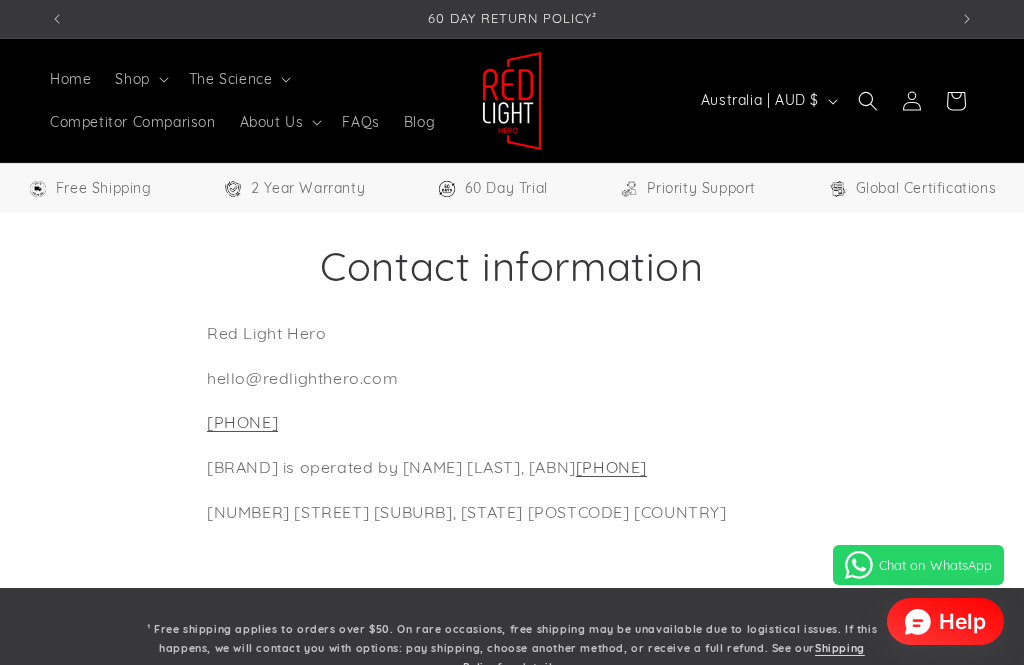 click 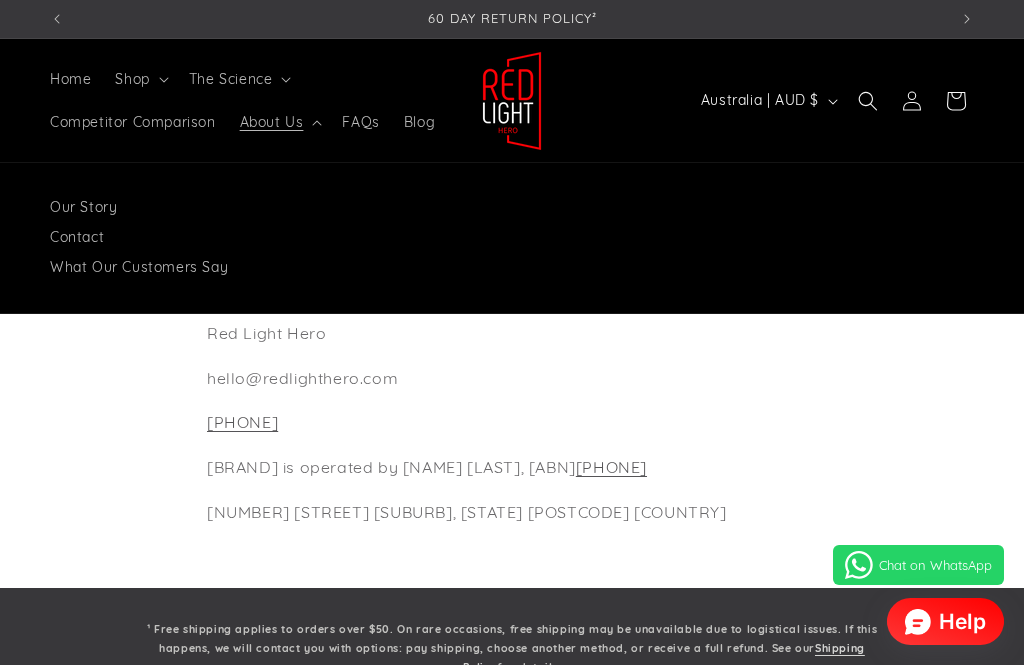 click on "Our Story" at bounding box center [512, 207] 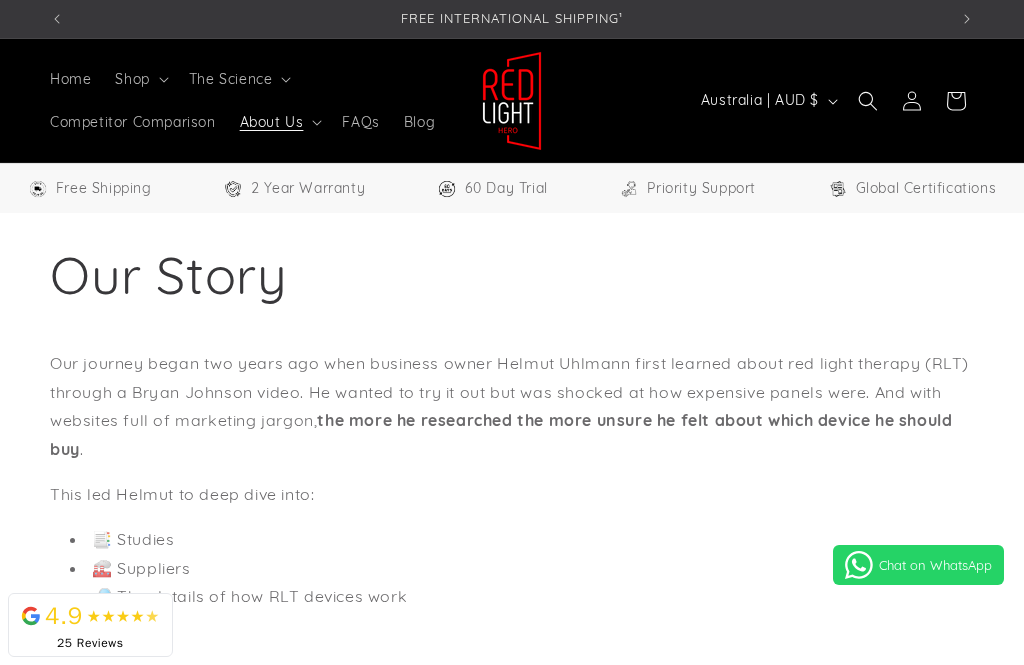 select on "**" 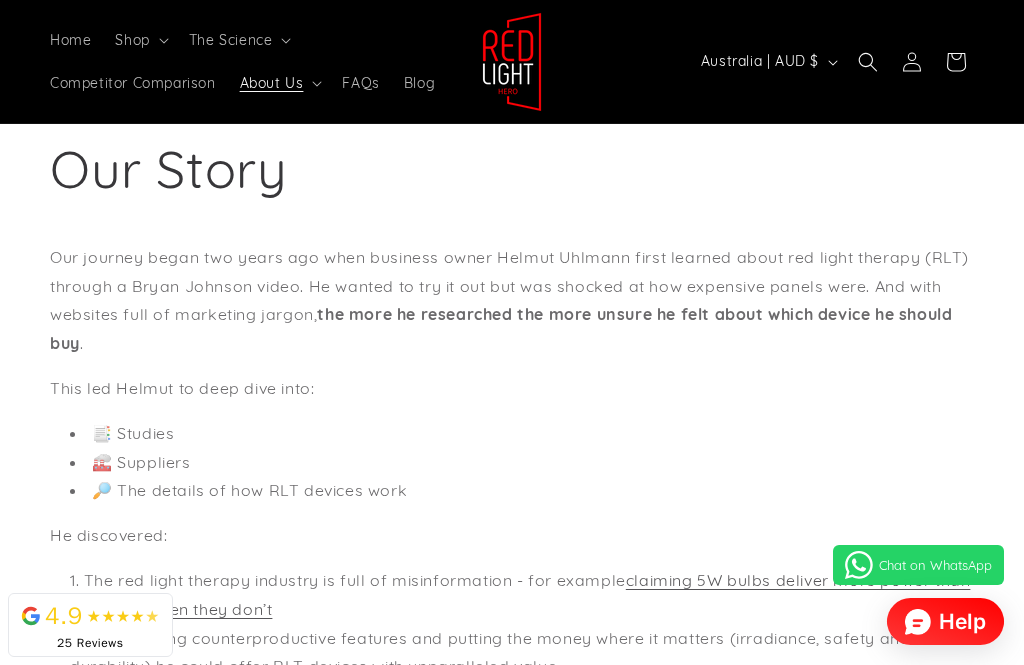 scroll, scrollTop: 111, scrollLeft: 0, axis: vertical 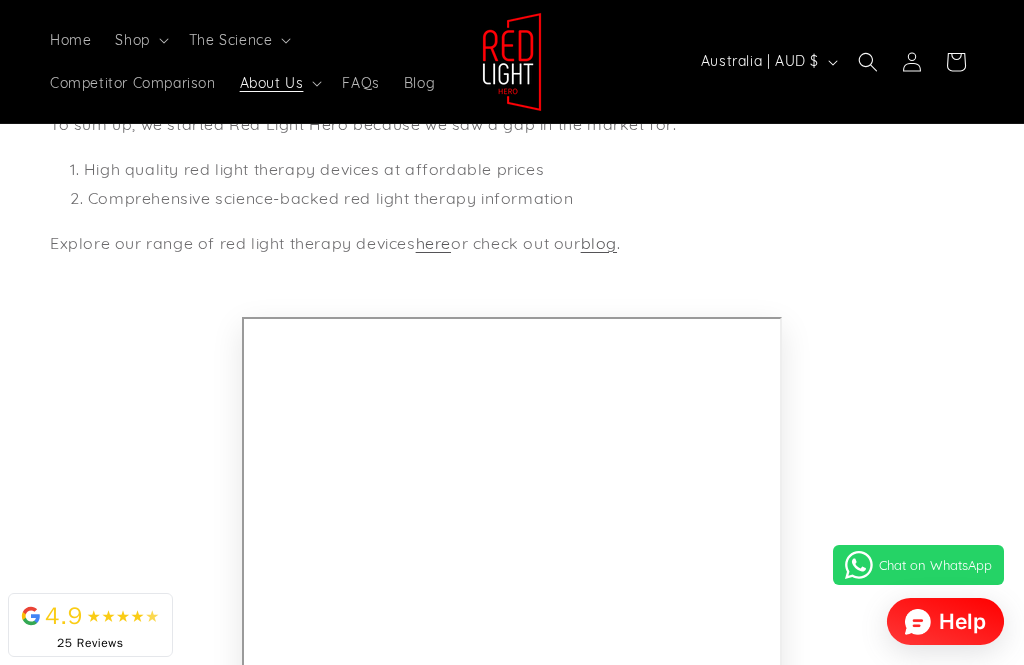 click on "Competitor Comparison" at bounding box center [133, 83] 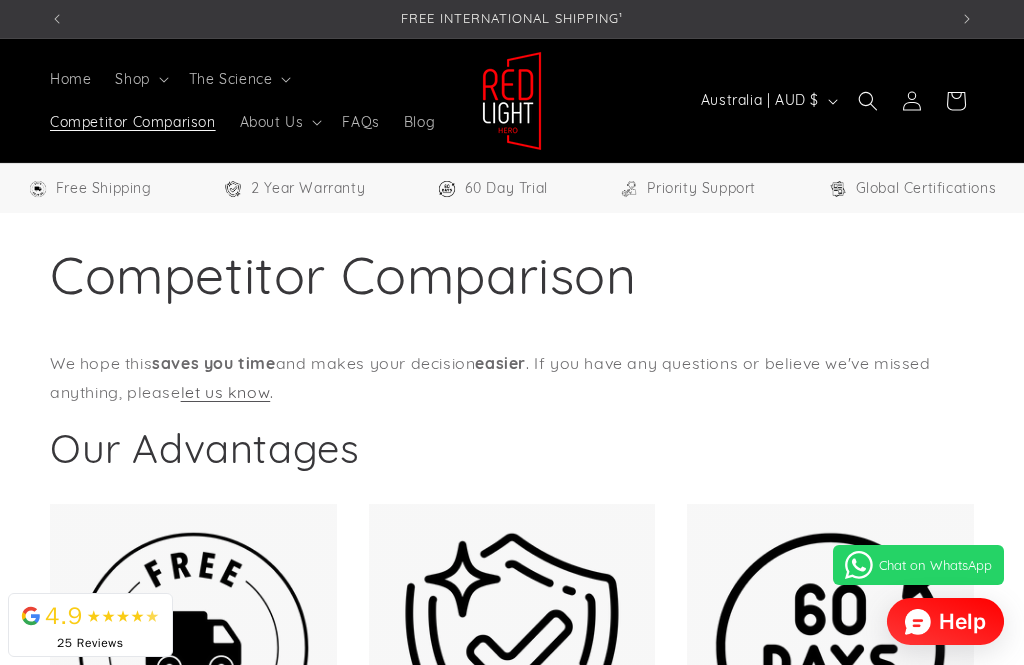 select on "**" 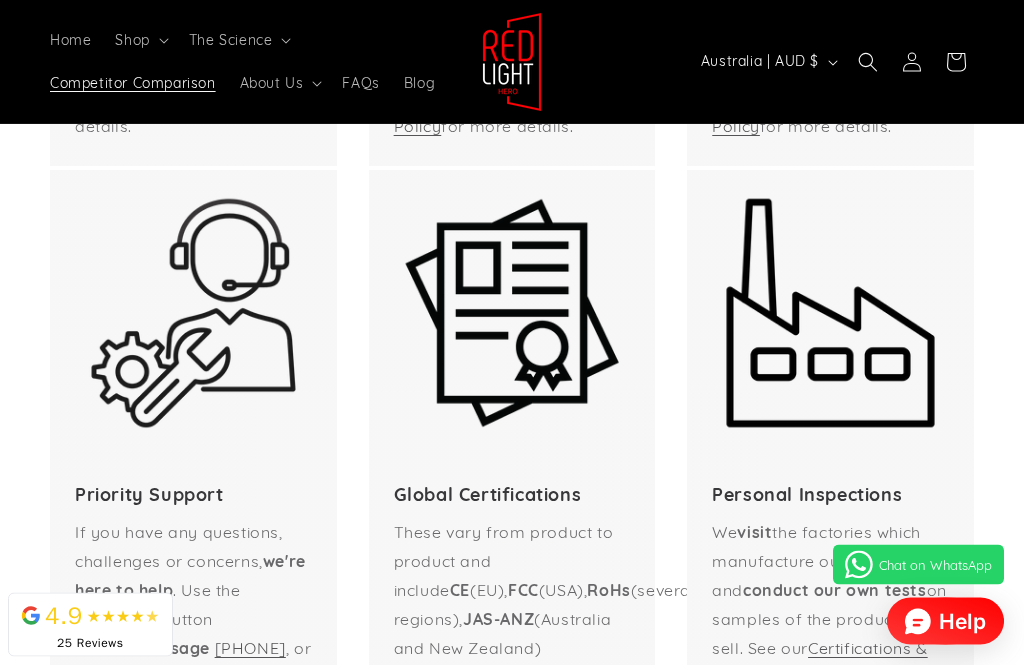 scroll, scrollTop: 892, scrollLeft: 0, axis: vertical 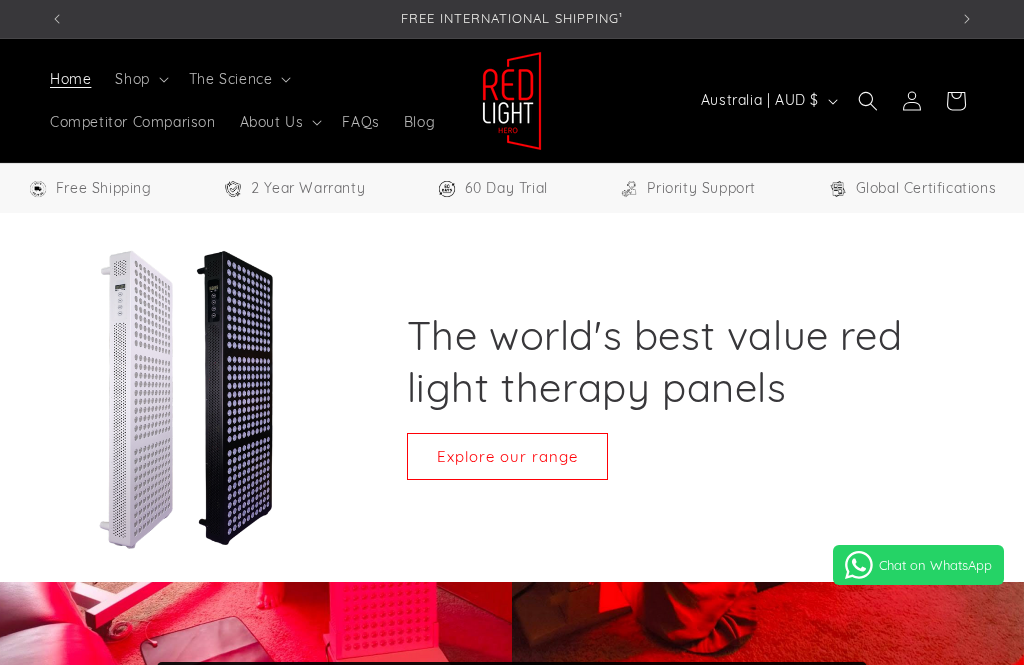 select on "**" 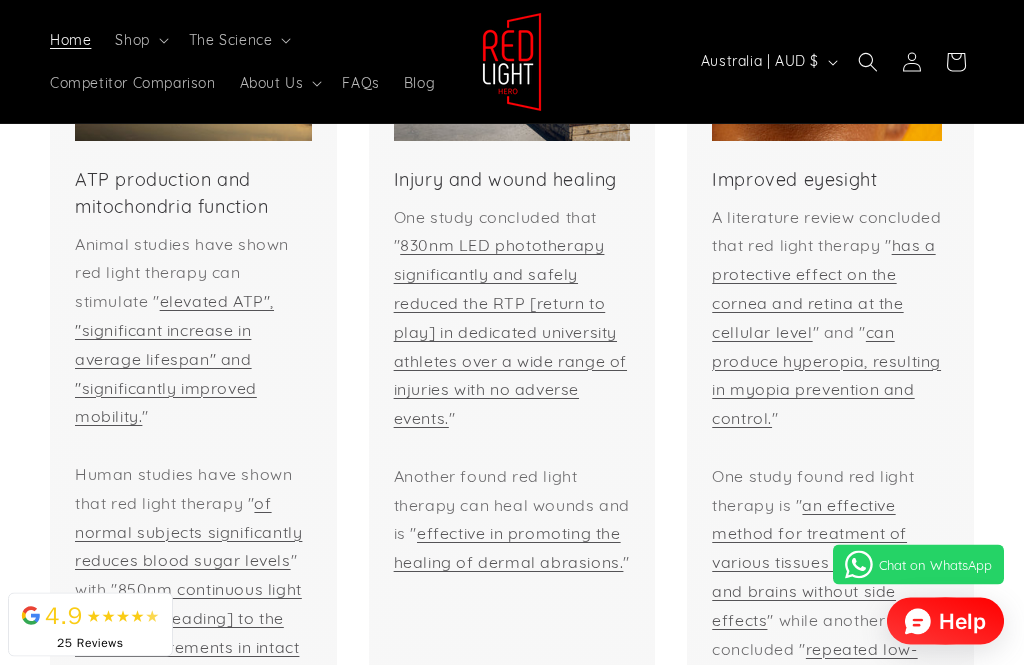 scroll, scrollTop: 3526, scrollLeft: 0, axis: vertical 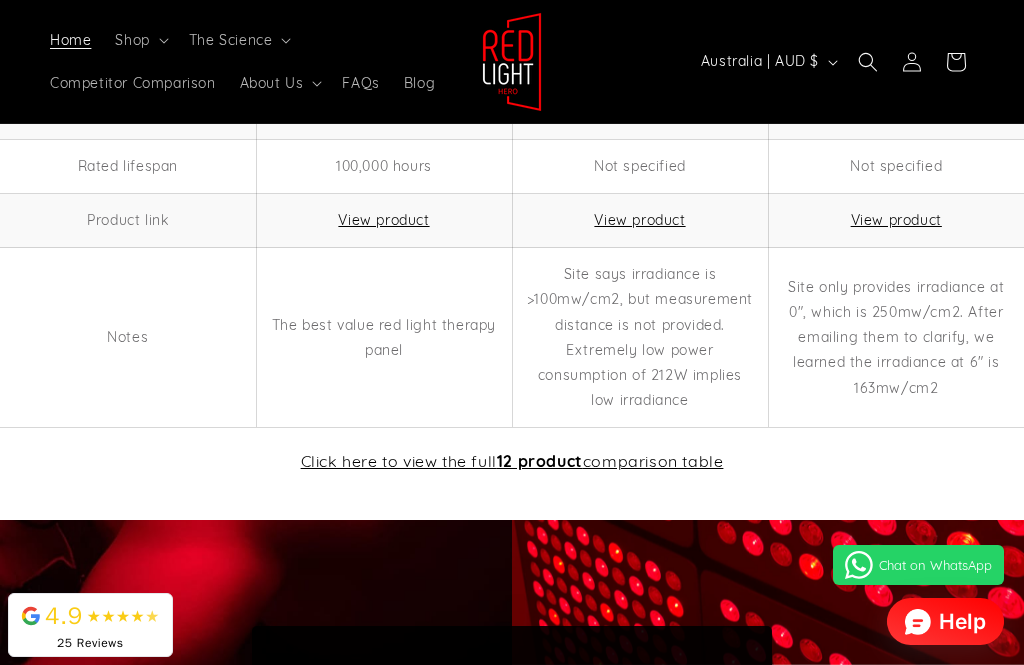 click on "Click here to view the full  12 product  comparison table" at bounding box center (512, 461) 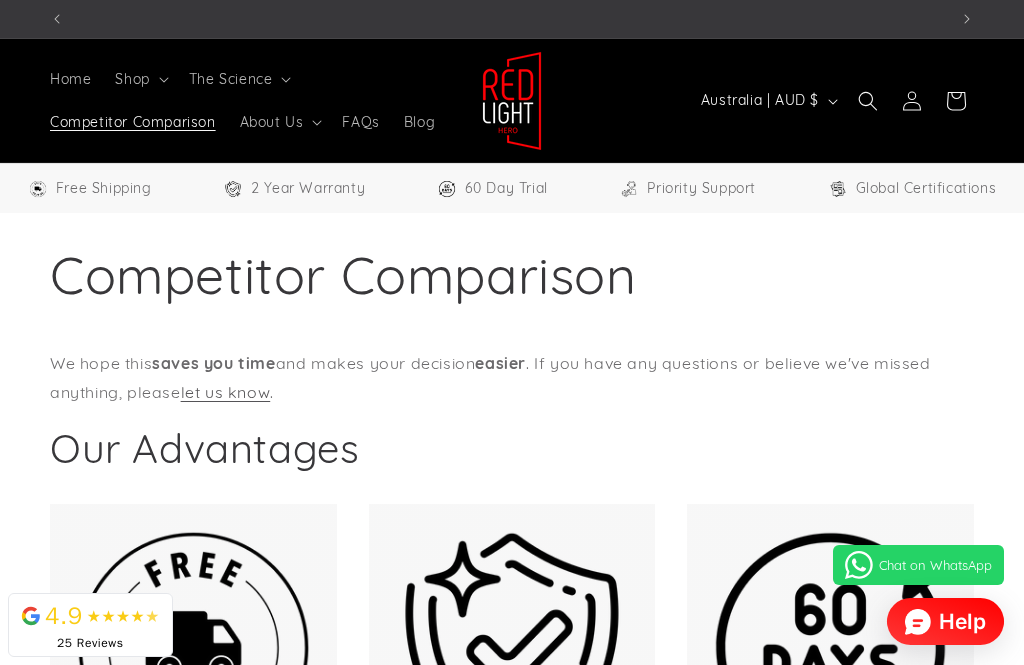 select on "**" 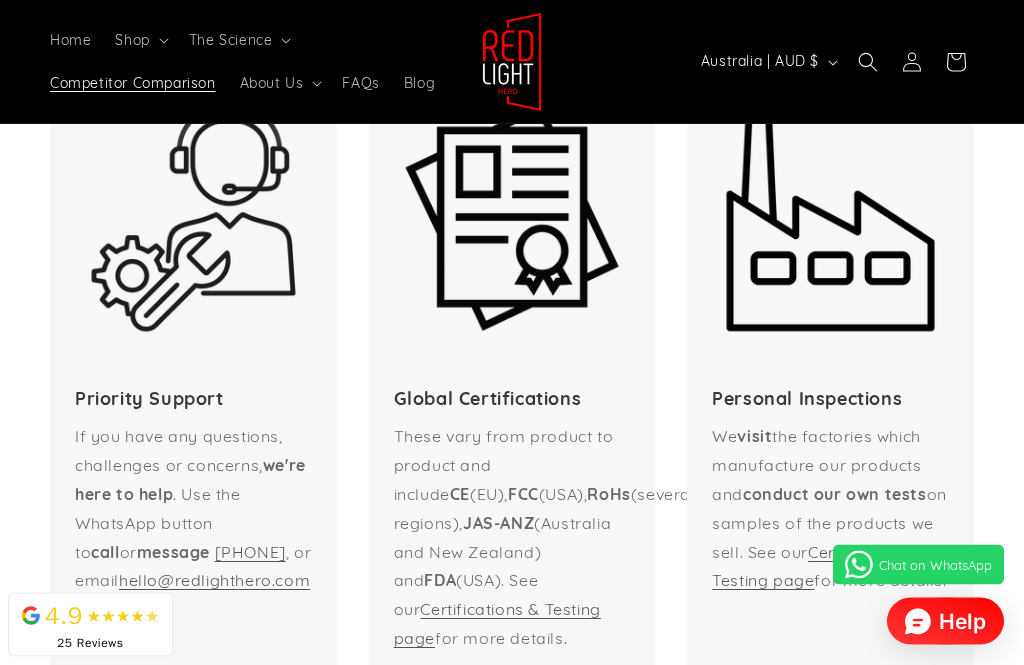 scroll, scrollTop: 1356, scrollLeft: 0, axis: vertical 